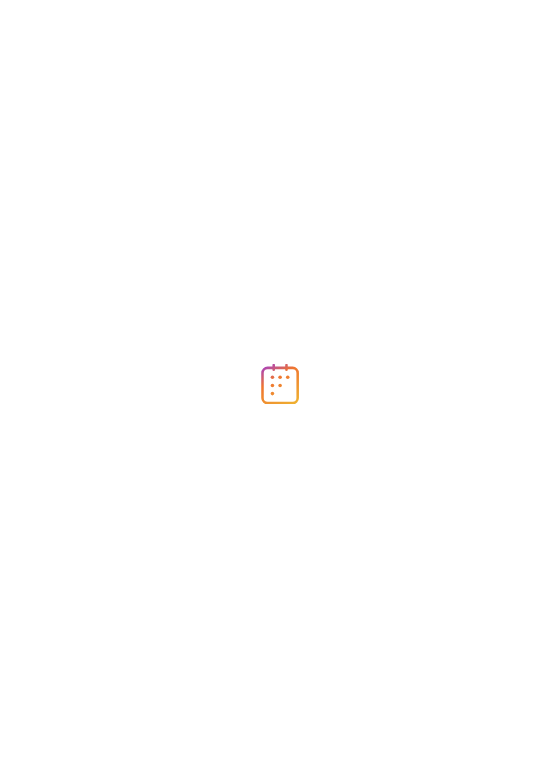 scroll, scrollTop: 0, scrollLeft: 0, axis: both 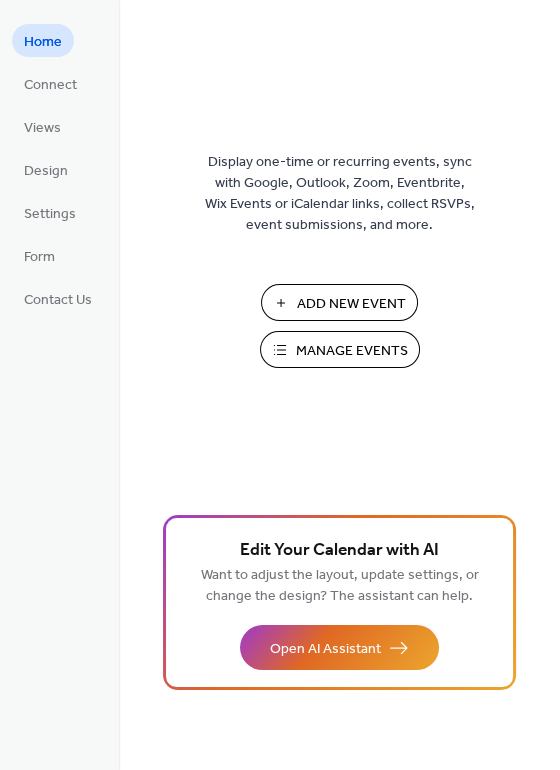 click on "Manage Events" at bounding box center (340, 349) 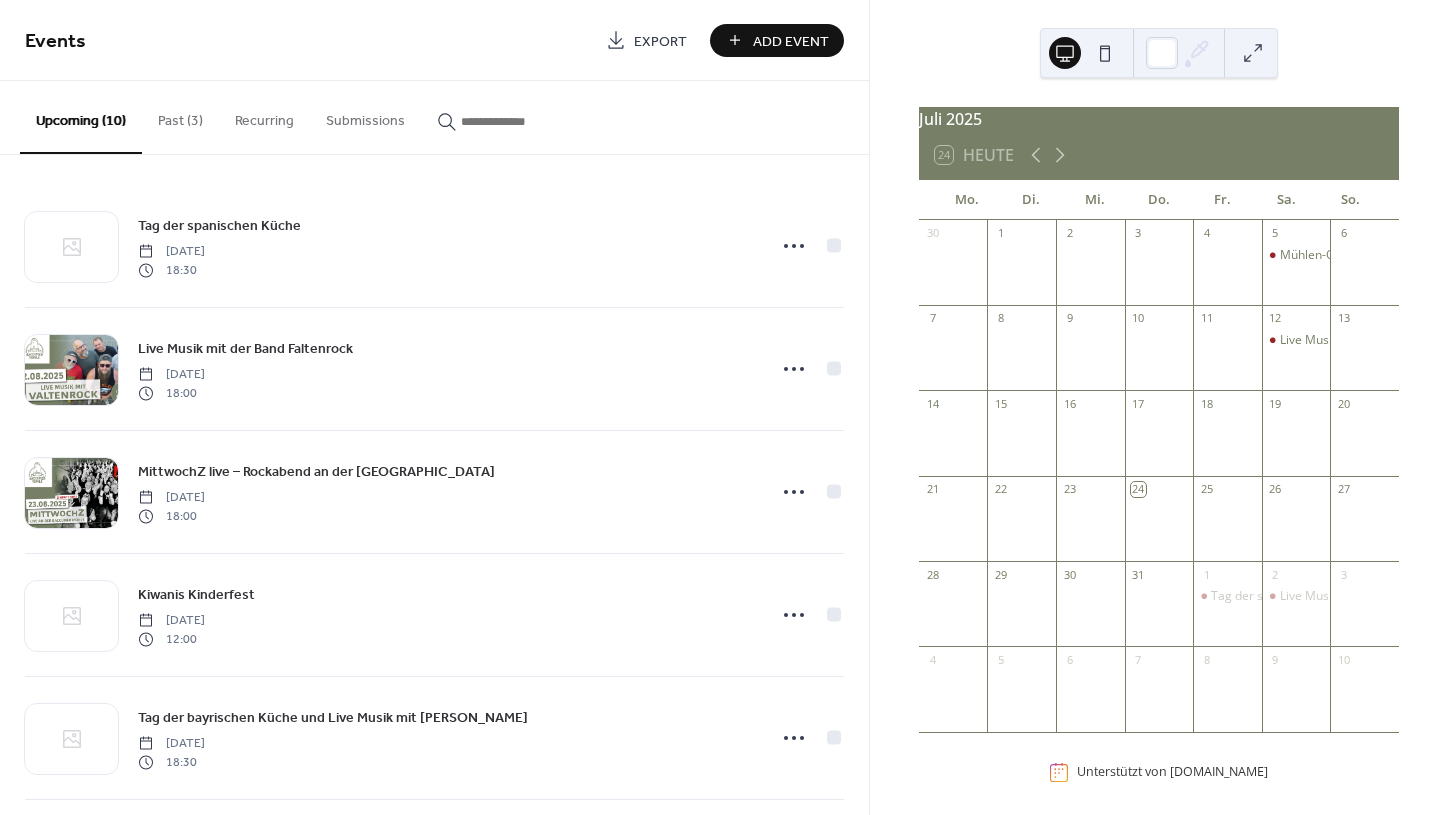 scroll, scrollTop: 0, scrollLeft: 0, axis: both 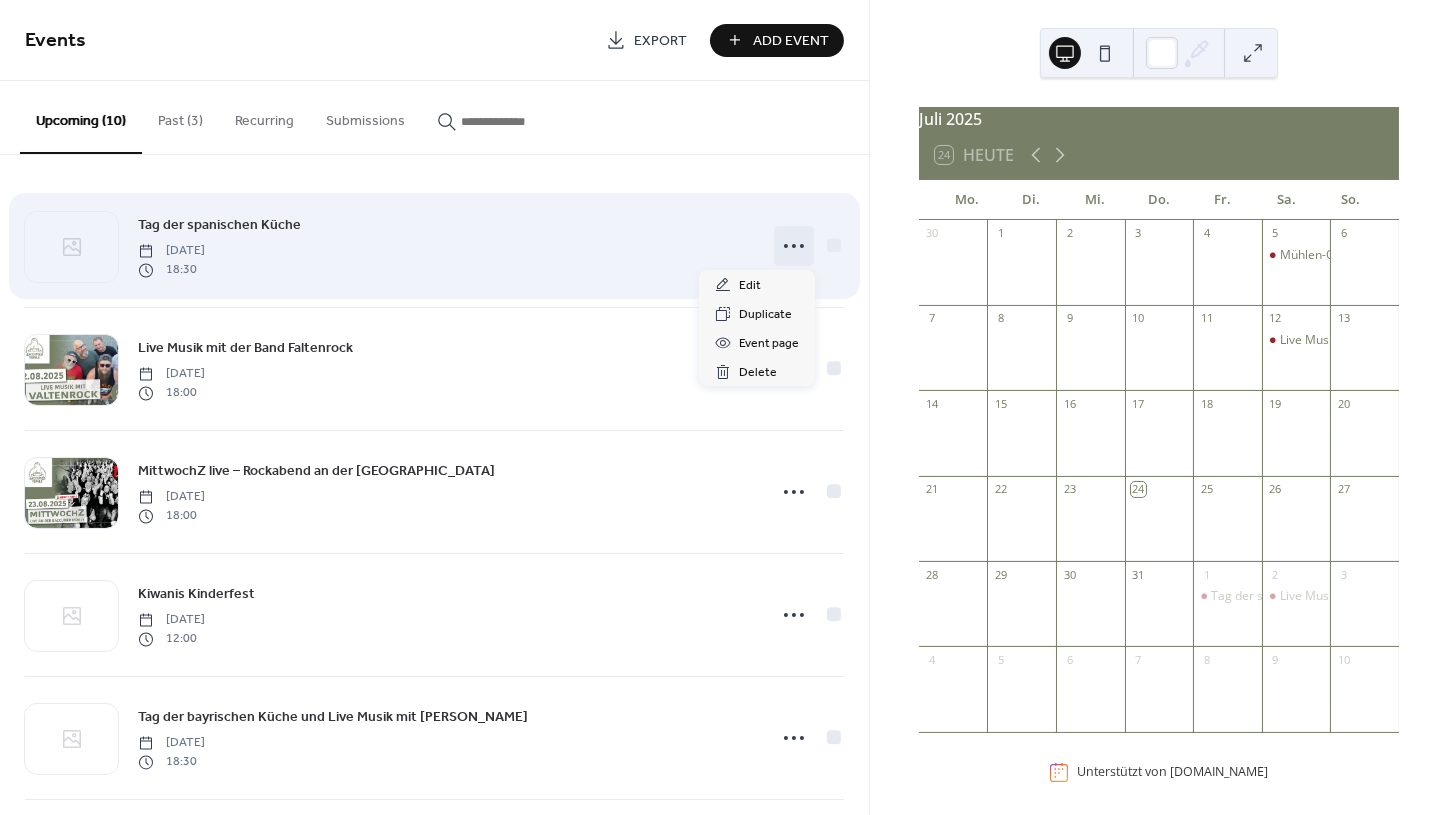 click at bounding box center [794, 246] 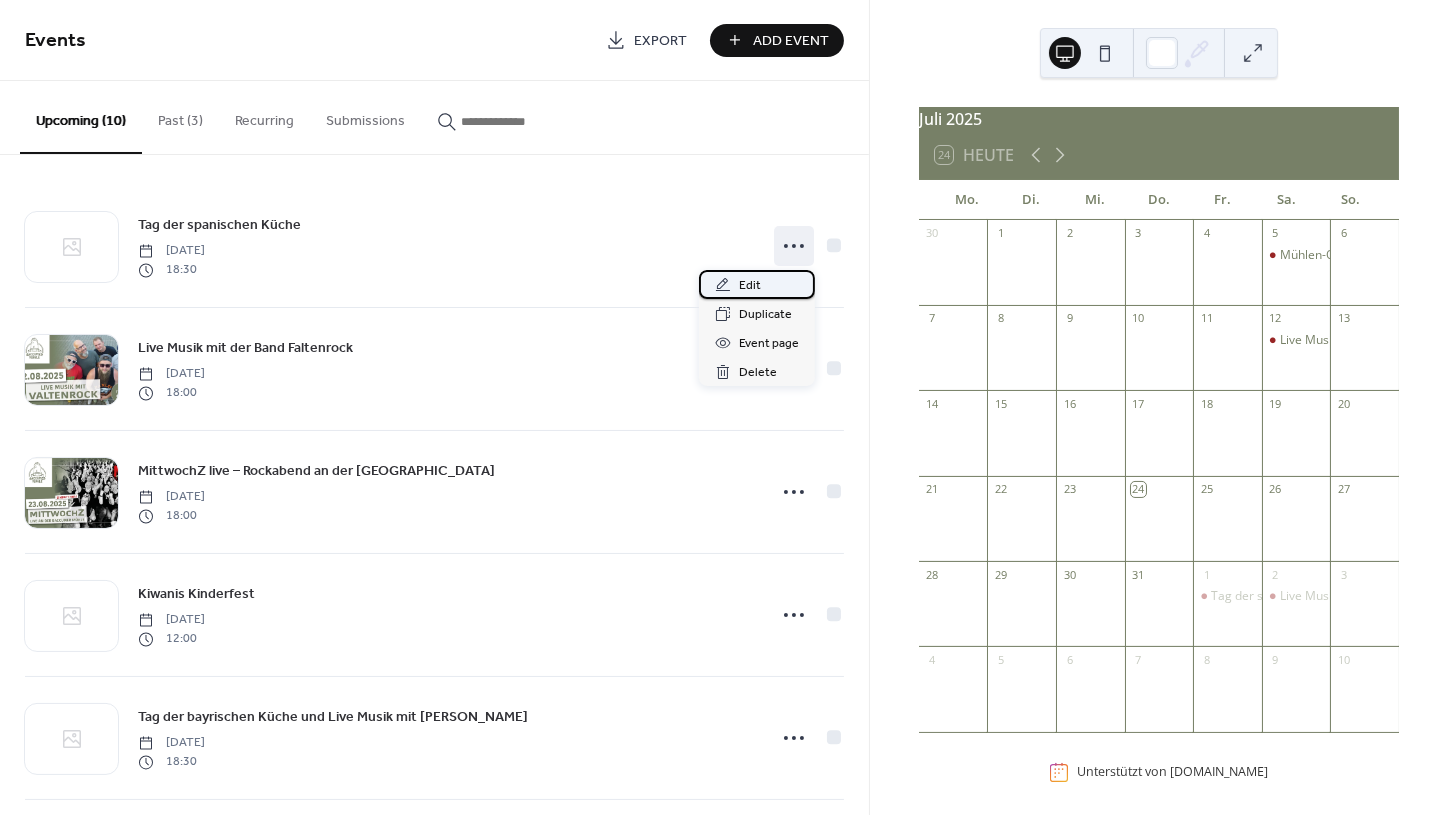 click on "Edit" at bounding box center (750, 286) 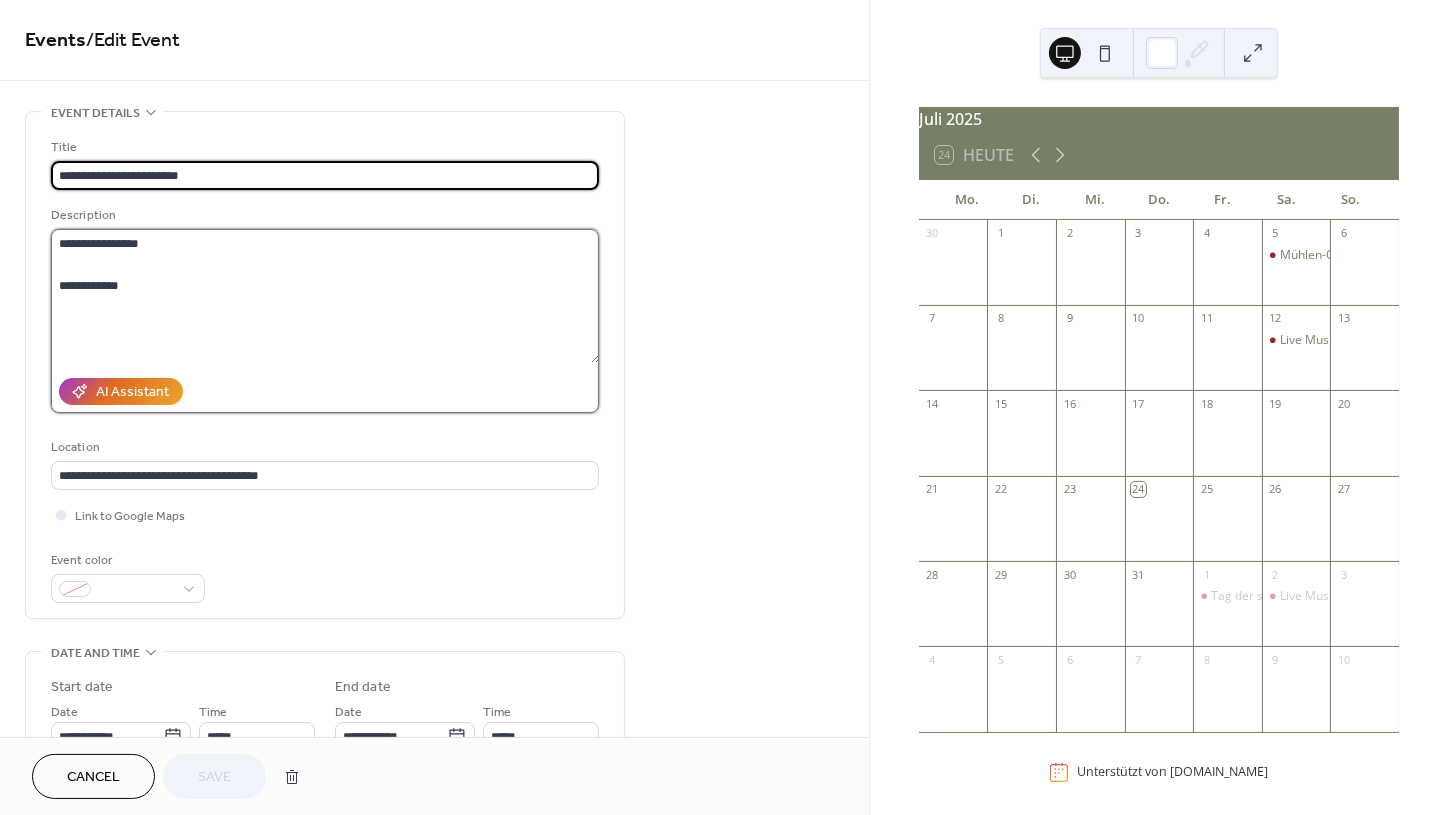 click on "**********" at bounding box center [325, 296] 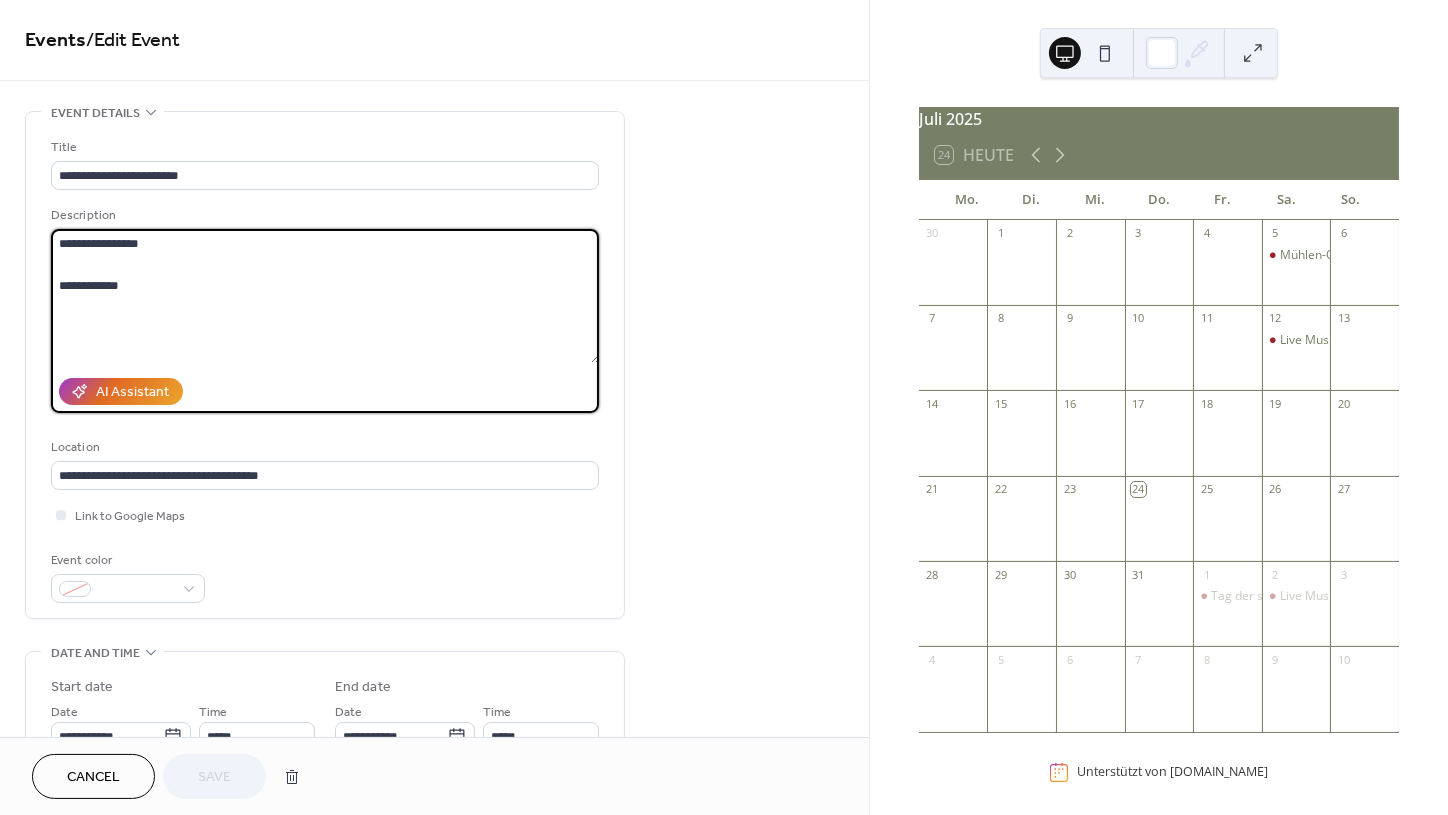 paste on "**********" 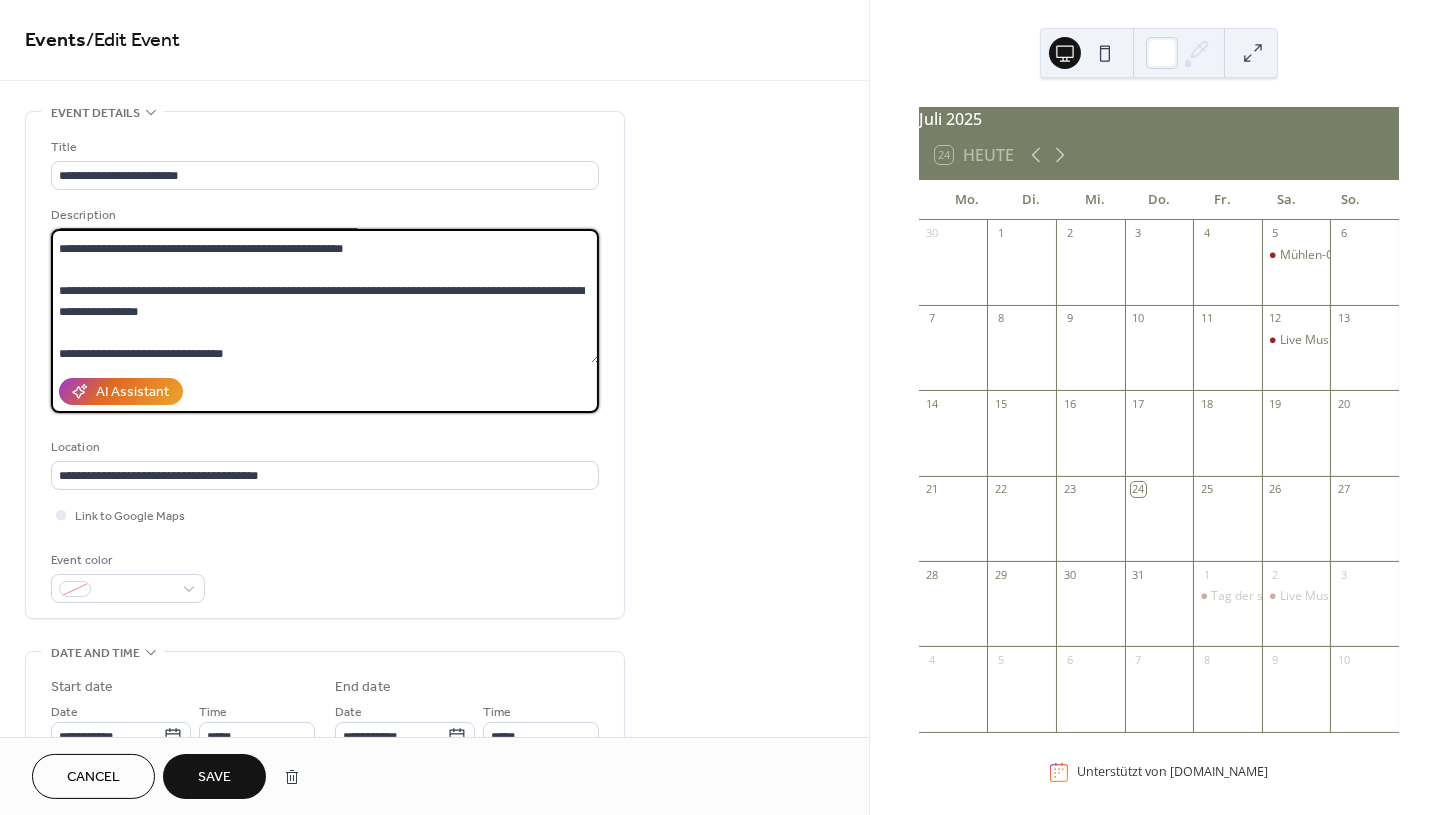 scroll, scrollTop: 0, scrollLeft: 0, axis: both 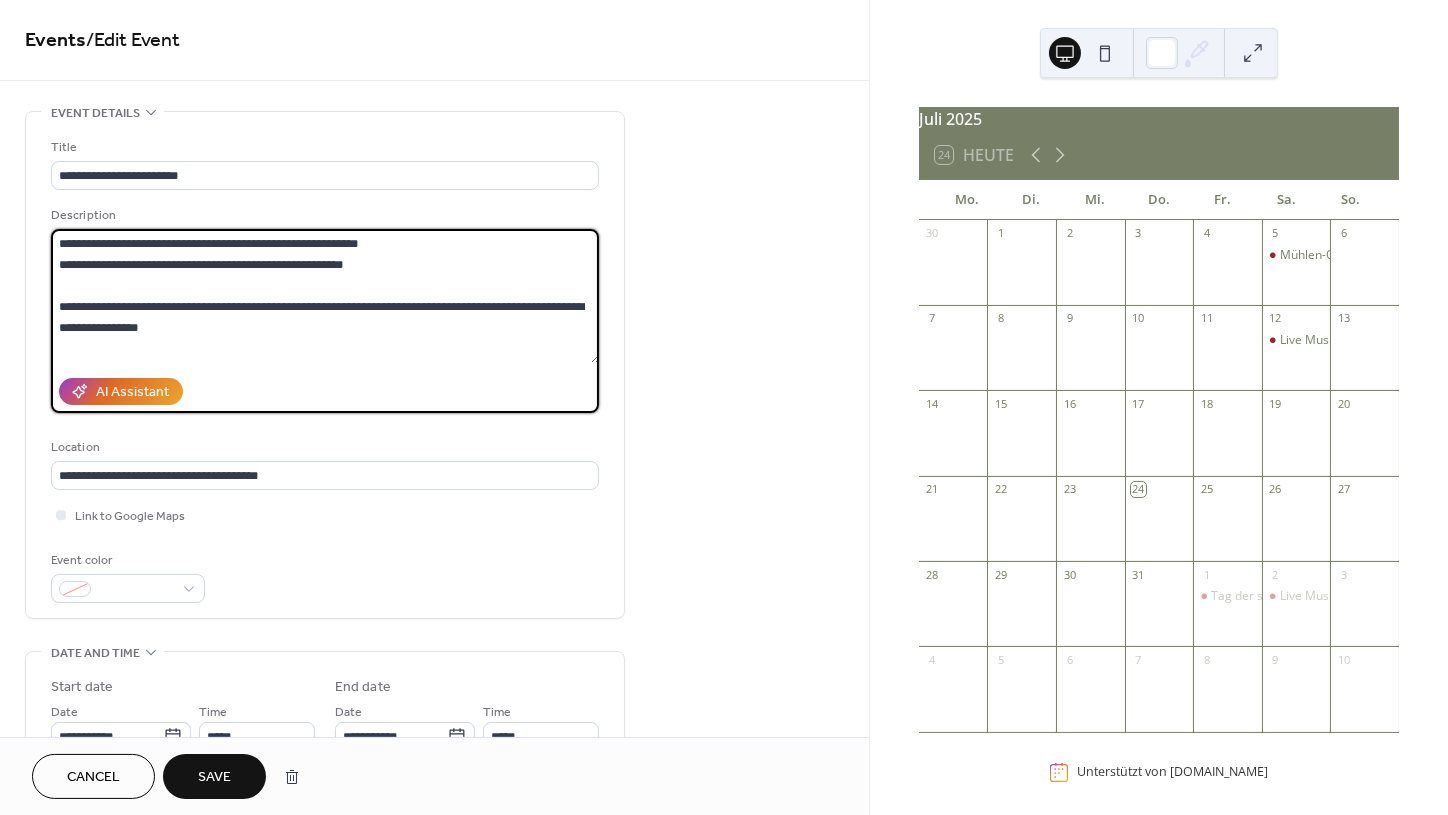 type on "**********" 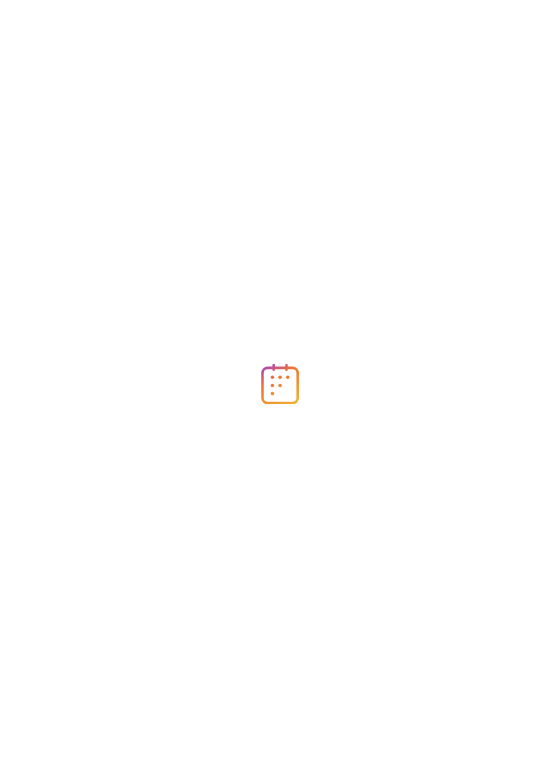 scroll, scrollTop: 0, scrollLeft: 0, axis: both 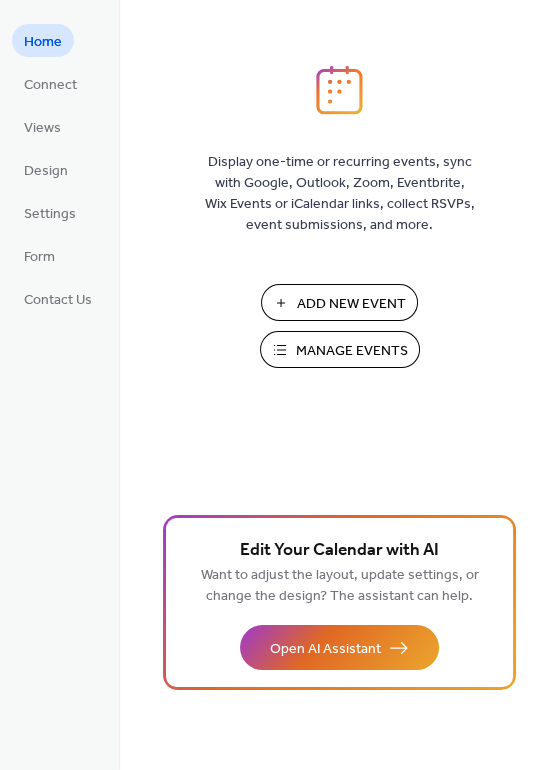 click on "Manage Events" at bounding box center (352, 351) 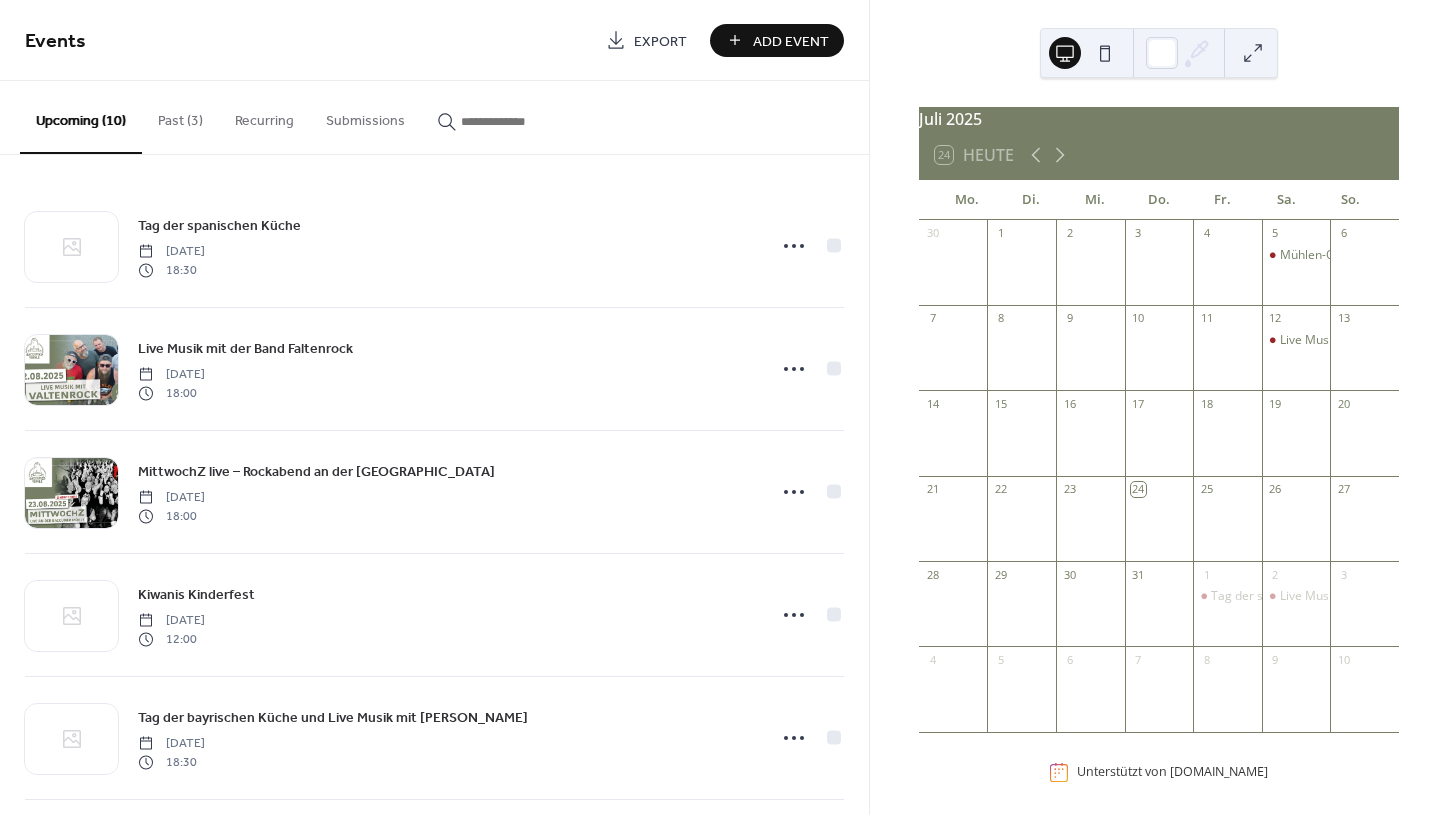 scroll, scrollTop: 0, scrollLeft: 0, axis: both 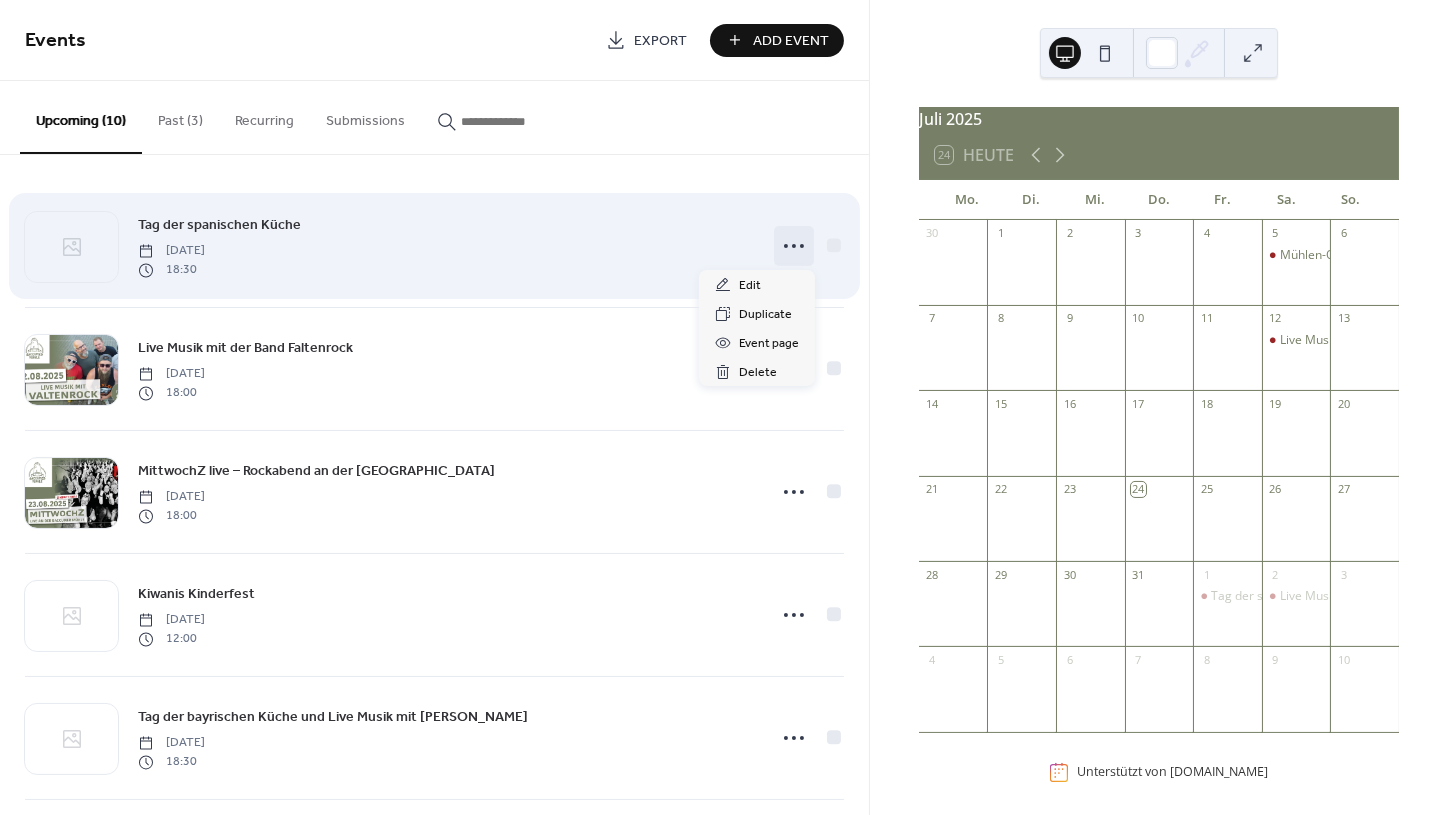 click 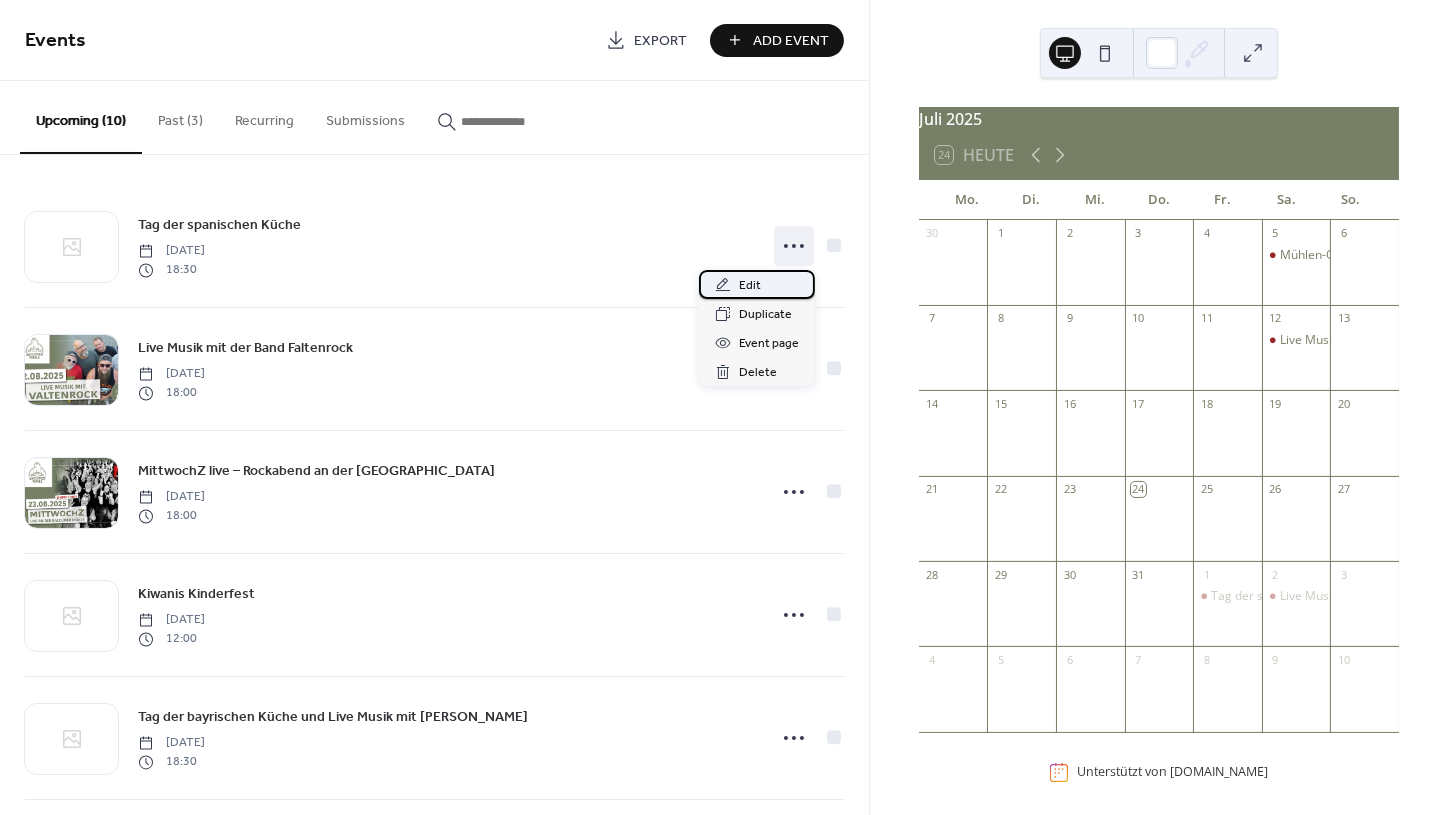 click on "Edit" at bounding box center [750, 286] 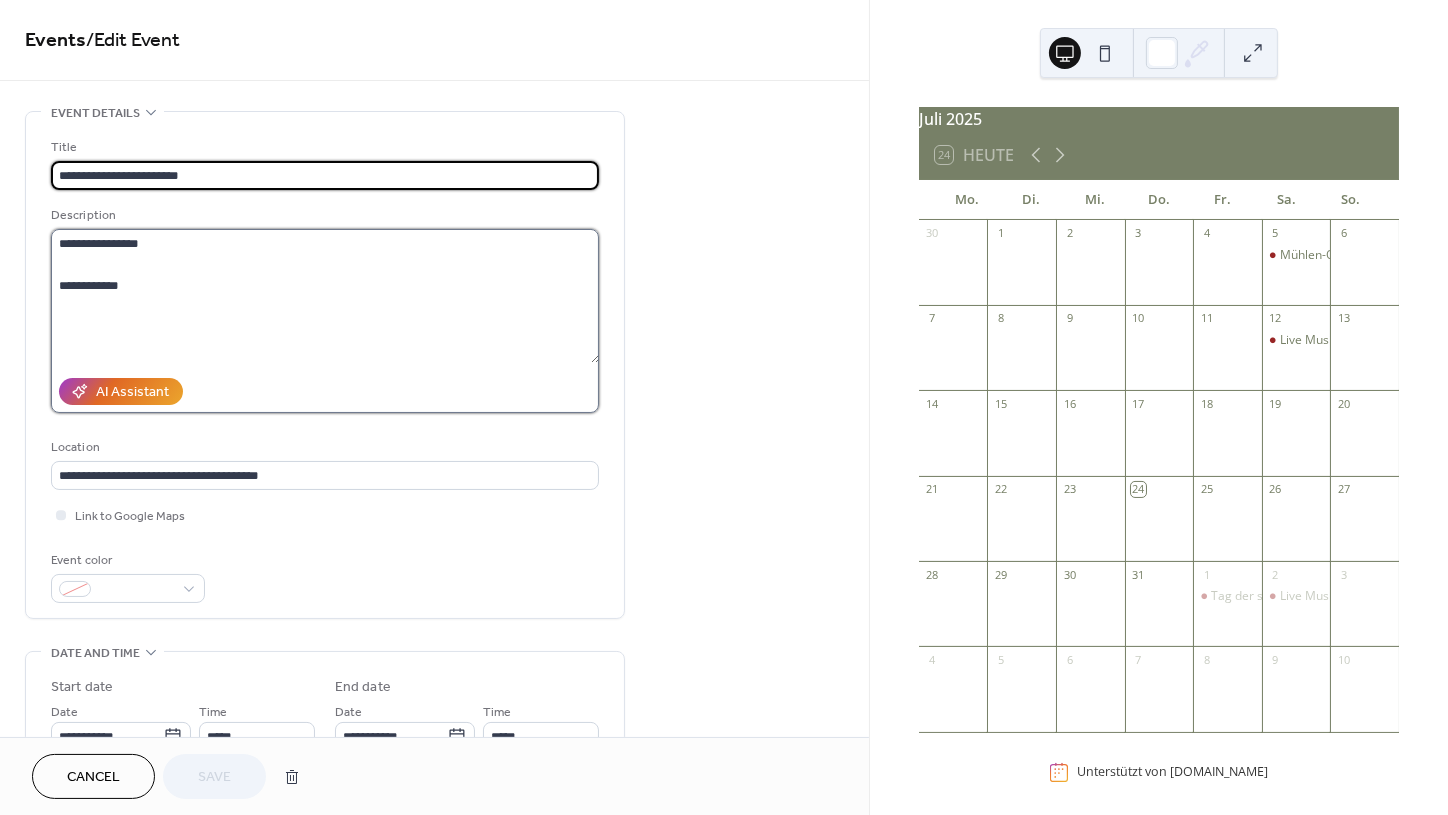 click on "**********" at bounding box center (325, 296) 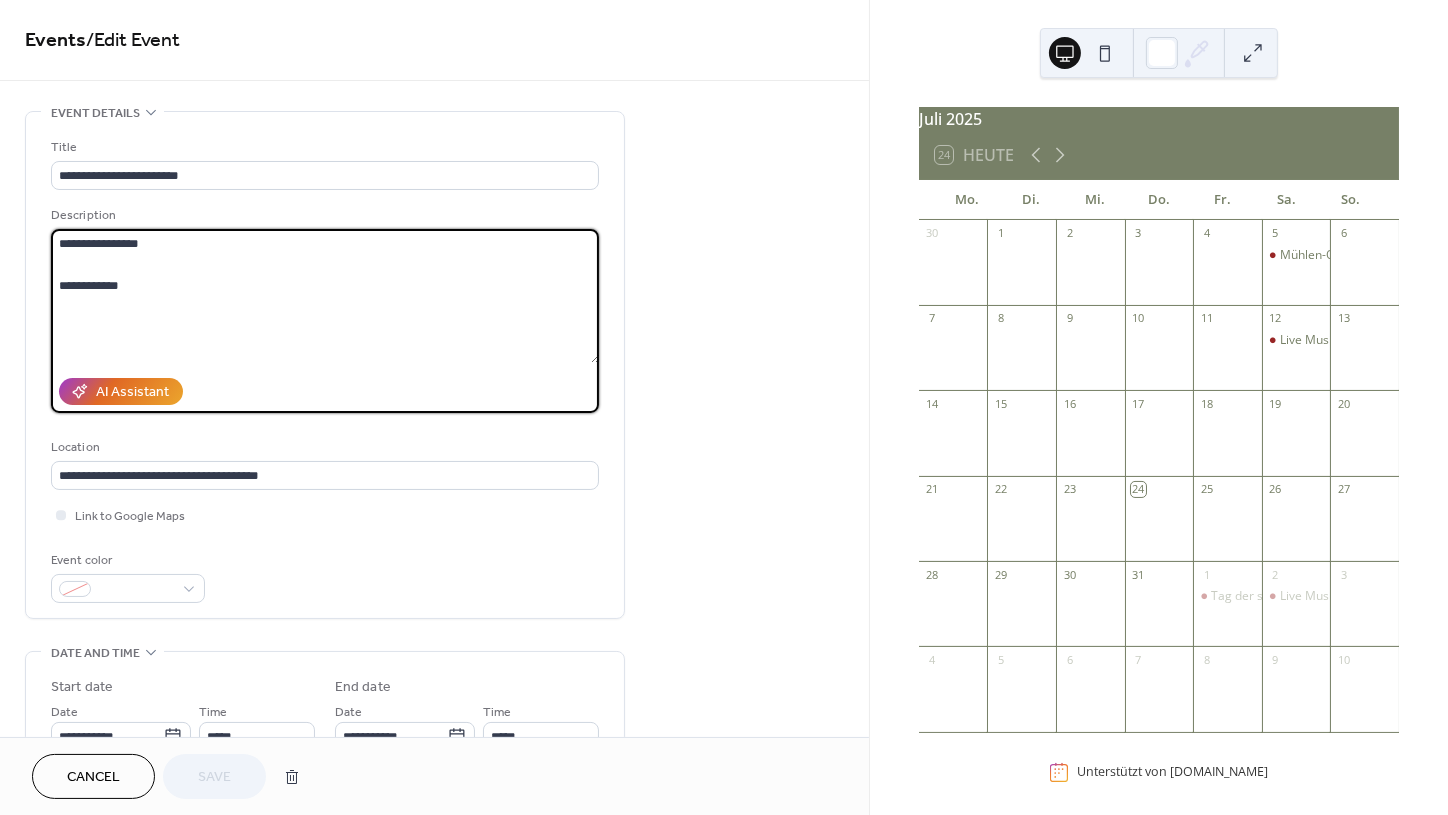 paste on "**********" 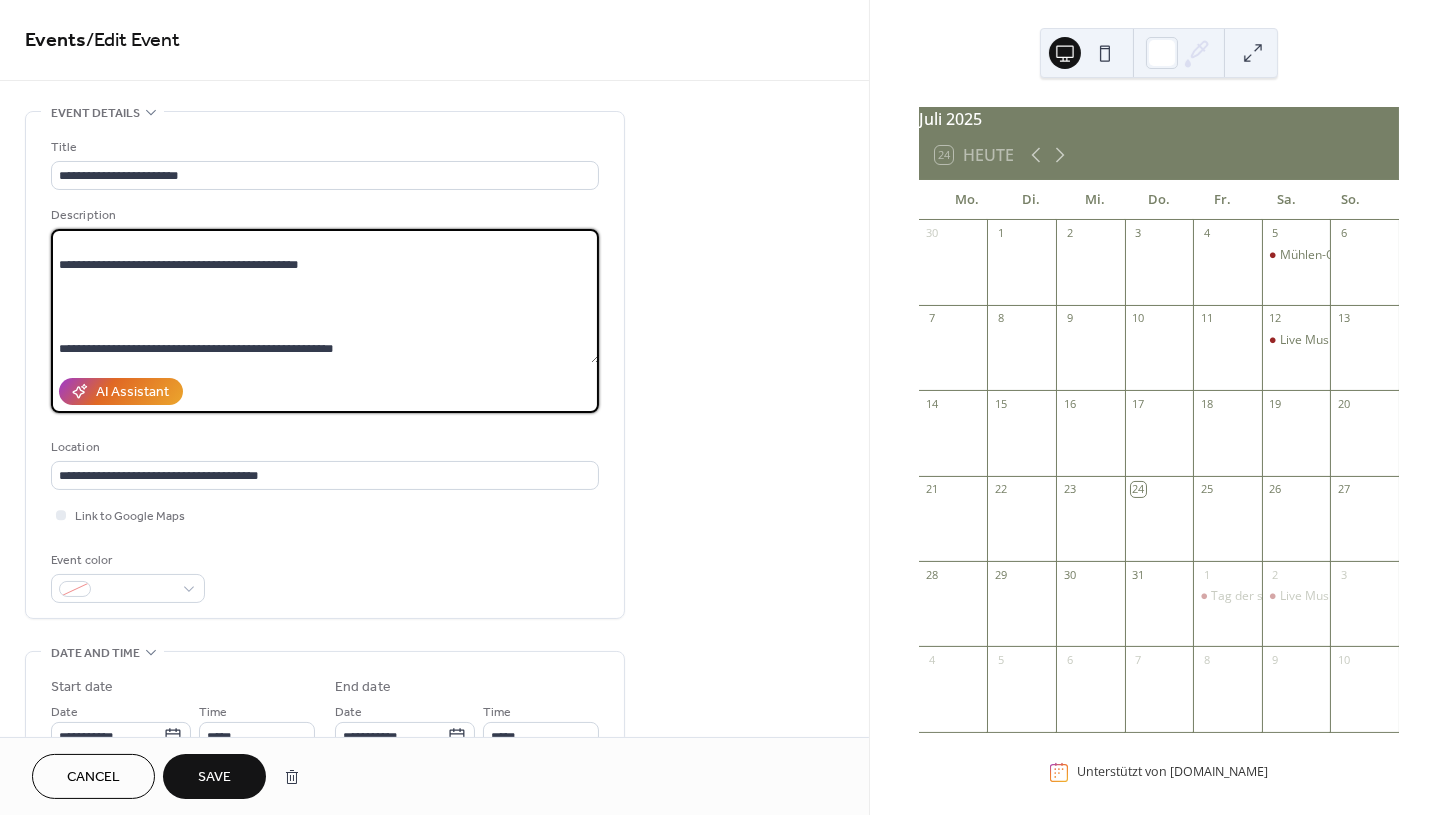 scroll, scrollTop: 1113, scrollLeft: 0, axis: vertical 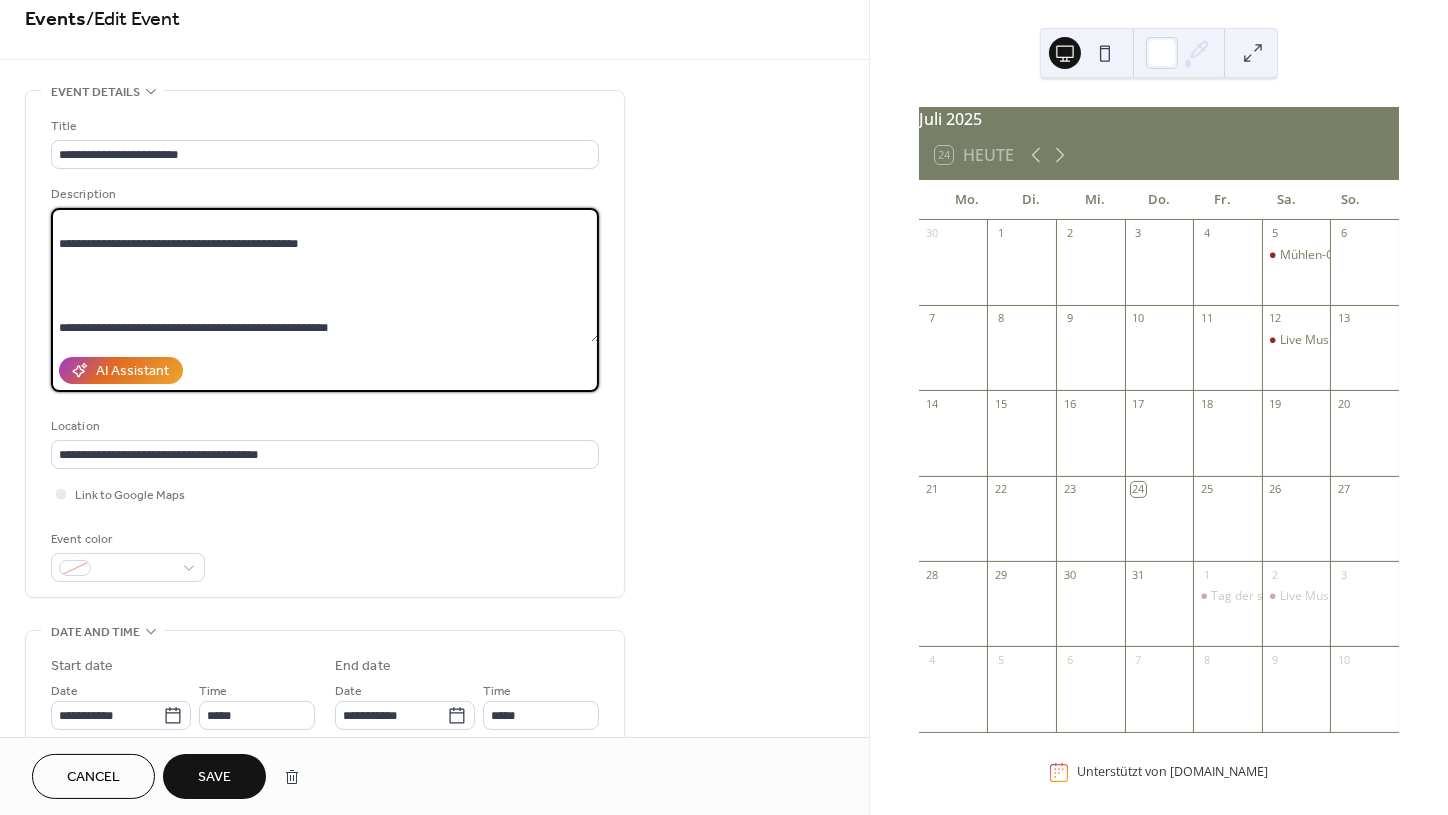 click at bounding box center [325, 275] 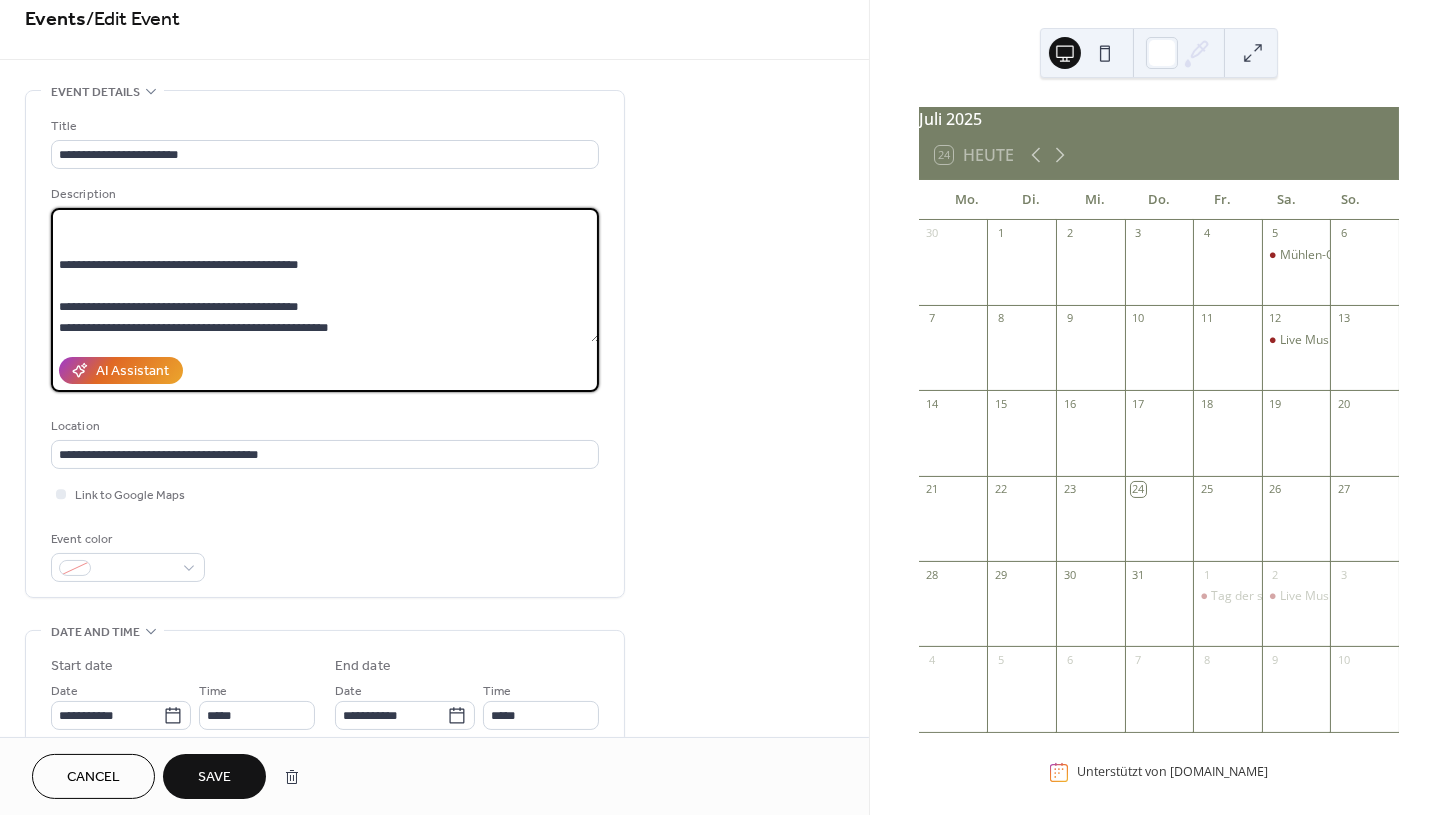 scroll, scrollTop: 1029, scrollLeft: 0, axis: vertical 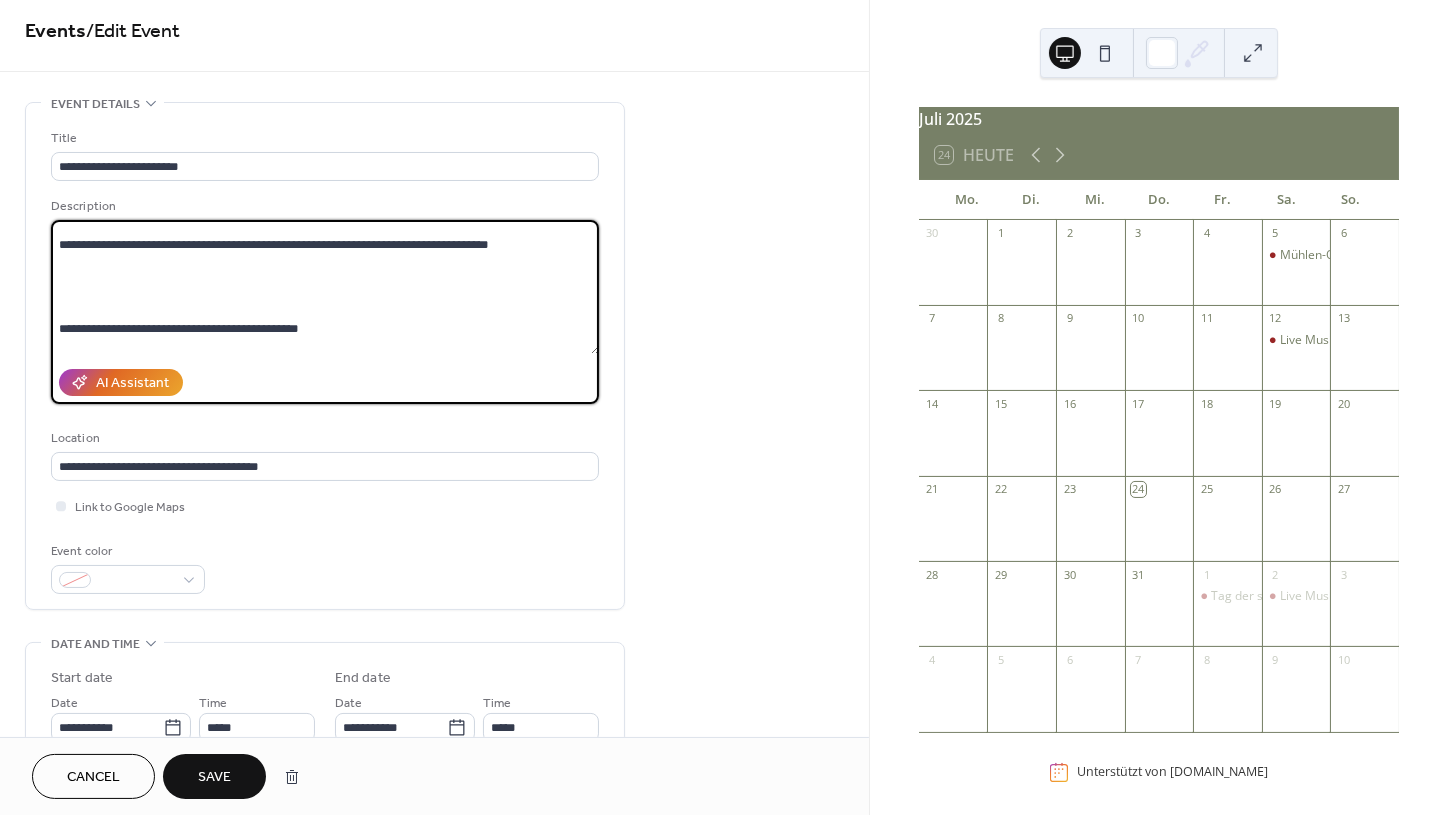 click at bounding box center (325, 287) 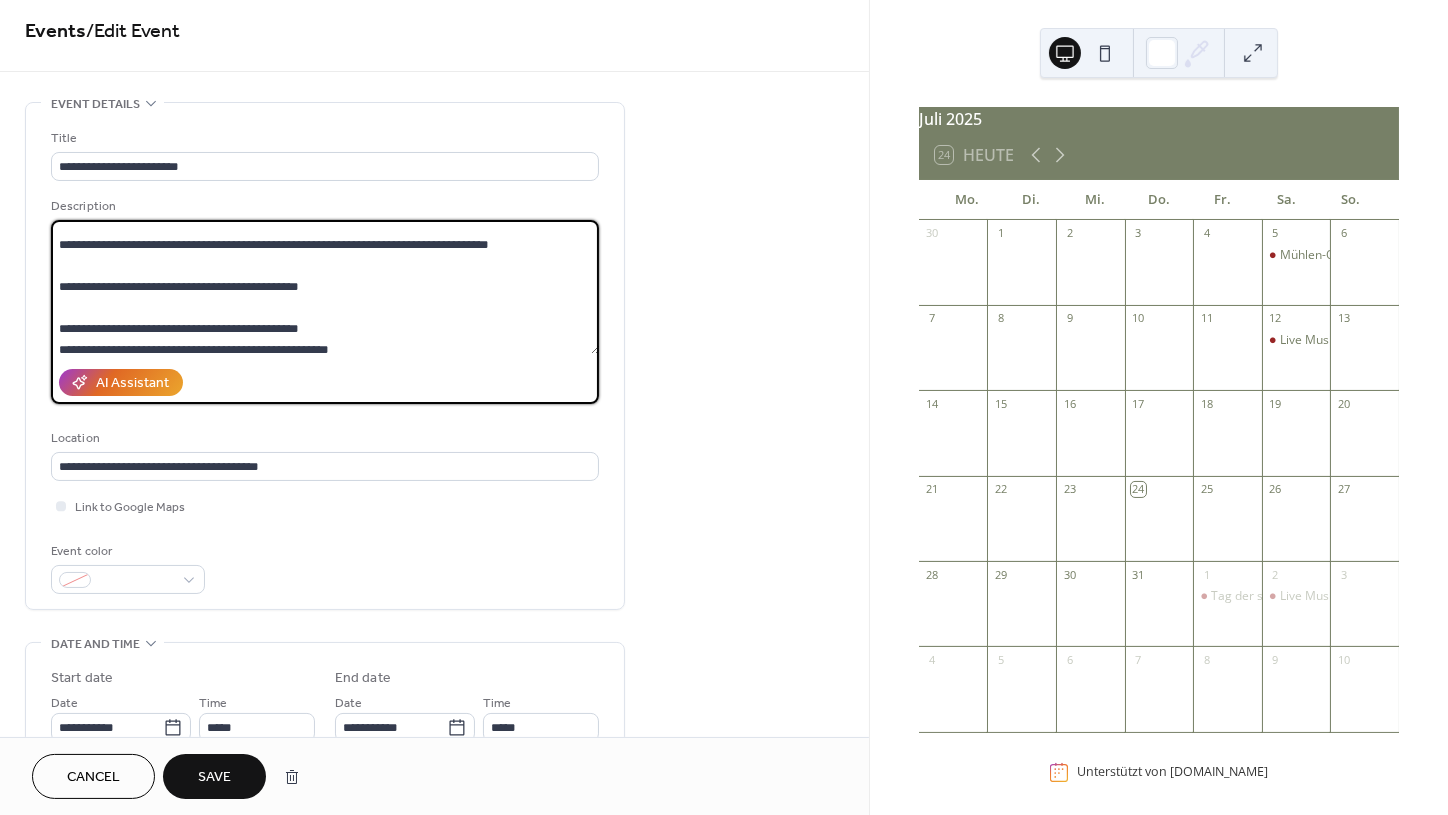click at bounding box center (325, 287) 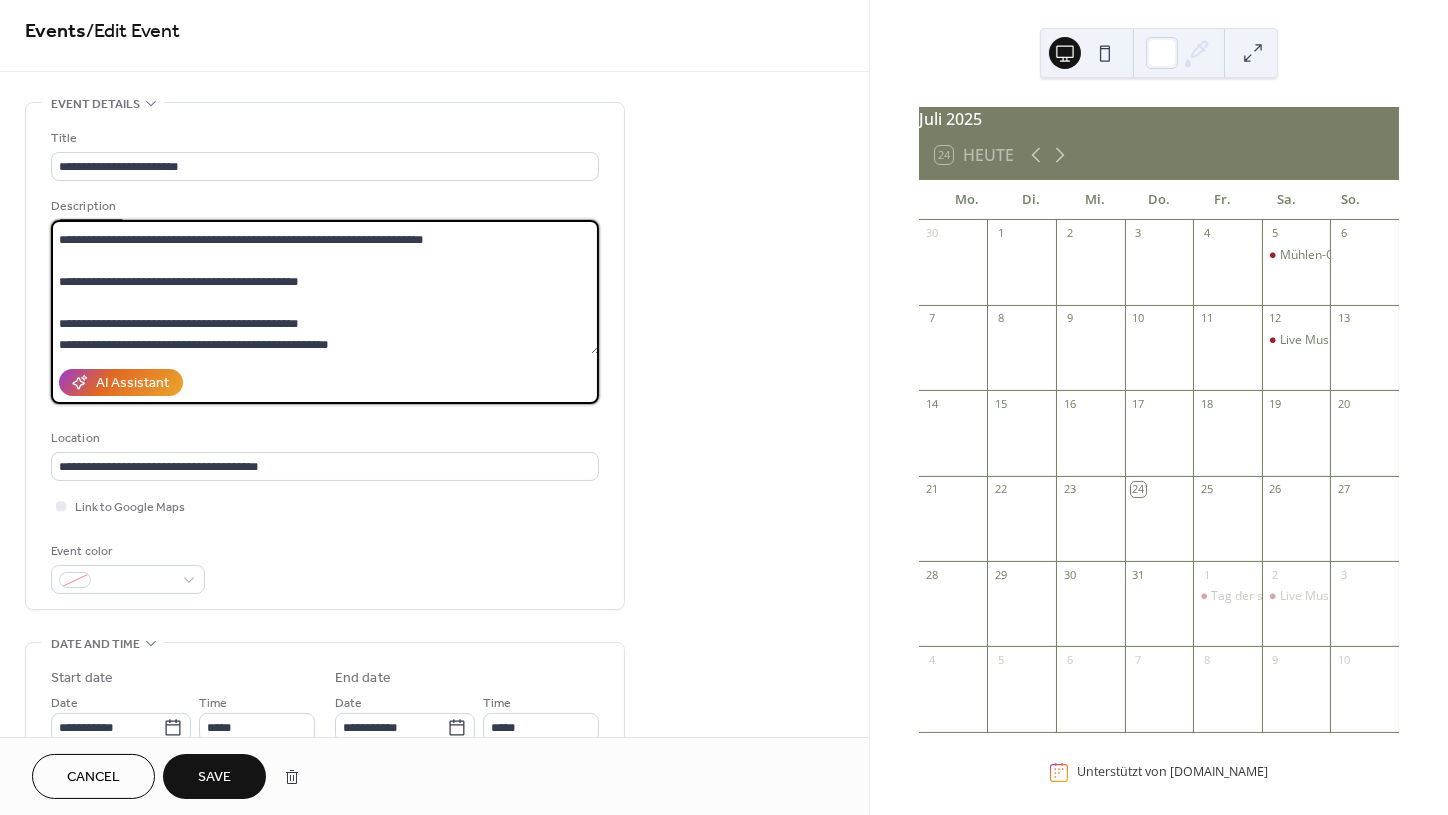 scroll, scrollTop: 1008, scrollLeft: 0, axis: vertical 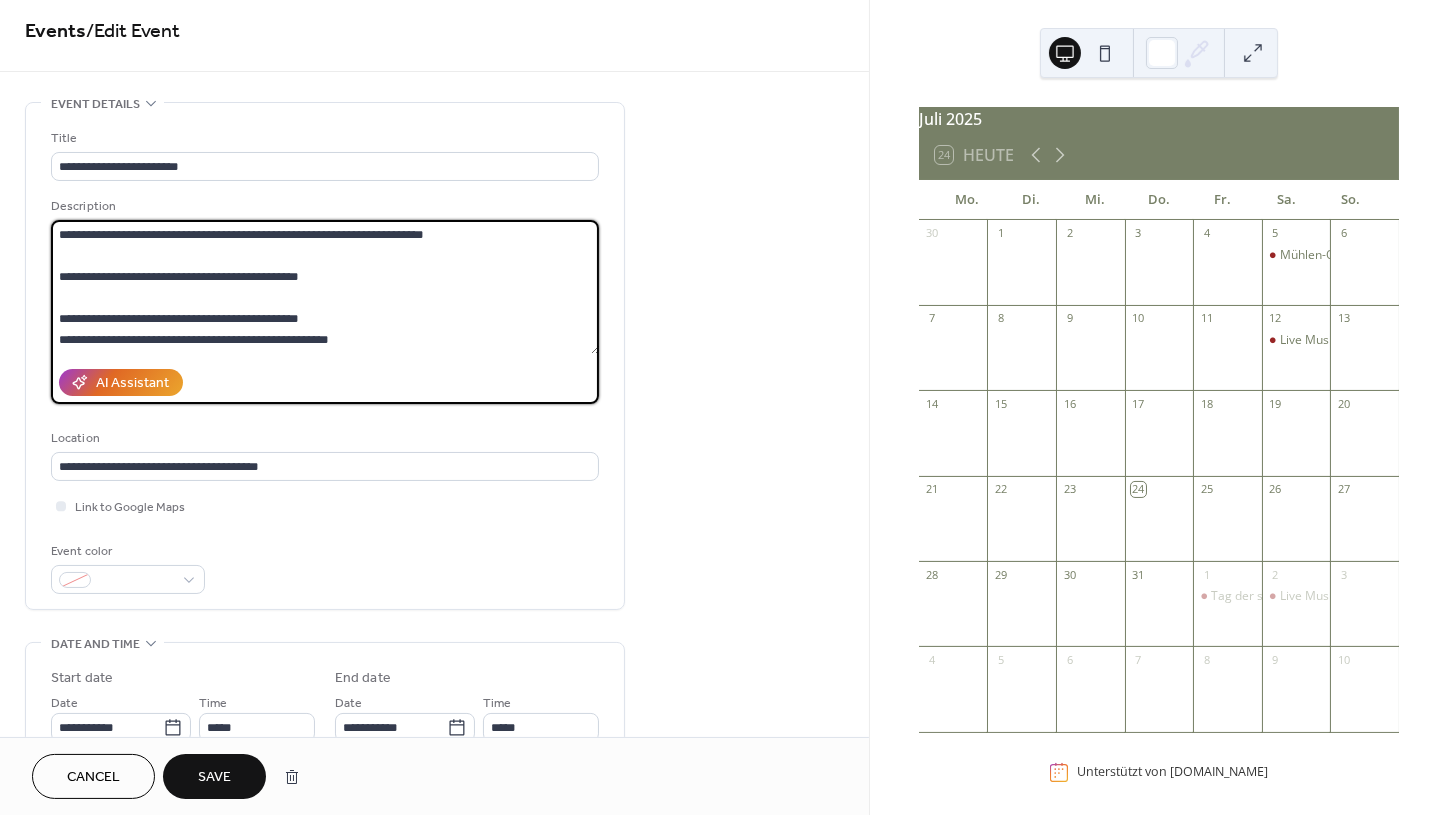 click at bounding box center [325, 287] 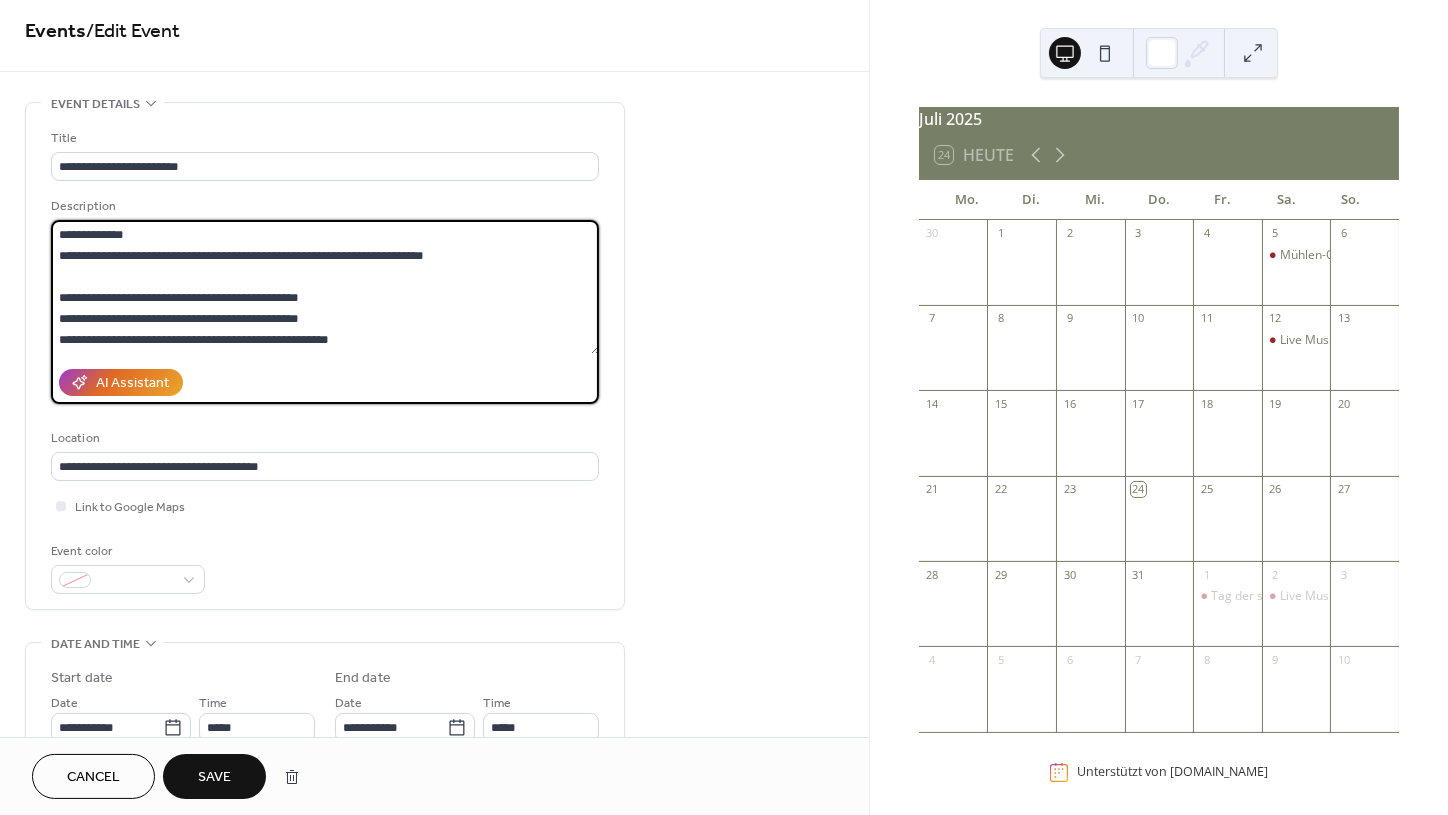 scroll, scrollTop: 987, scrollLeft: 0, axis: vertical 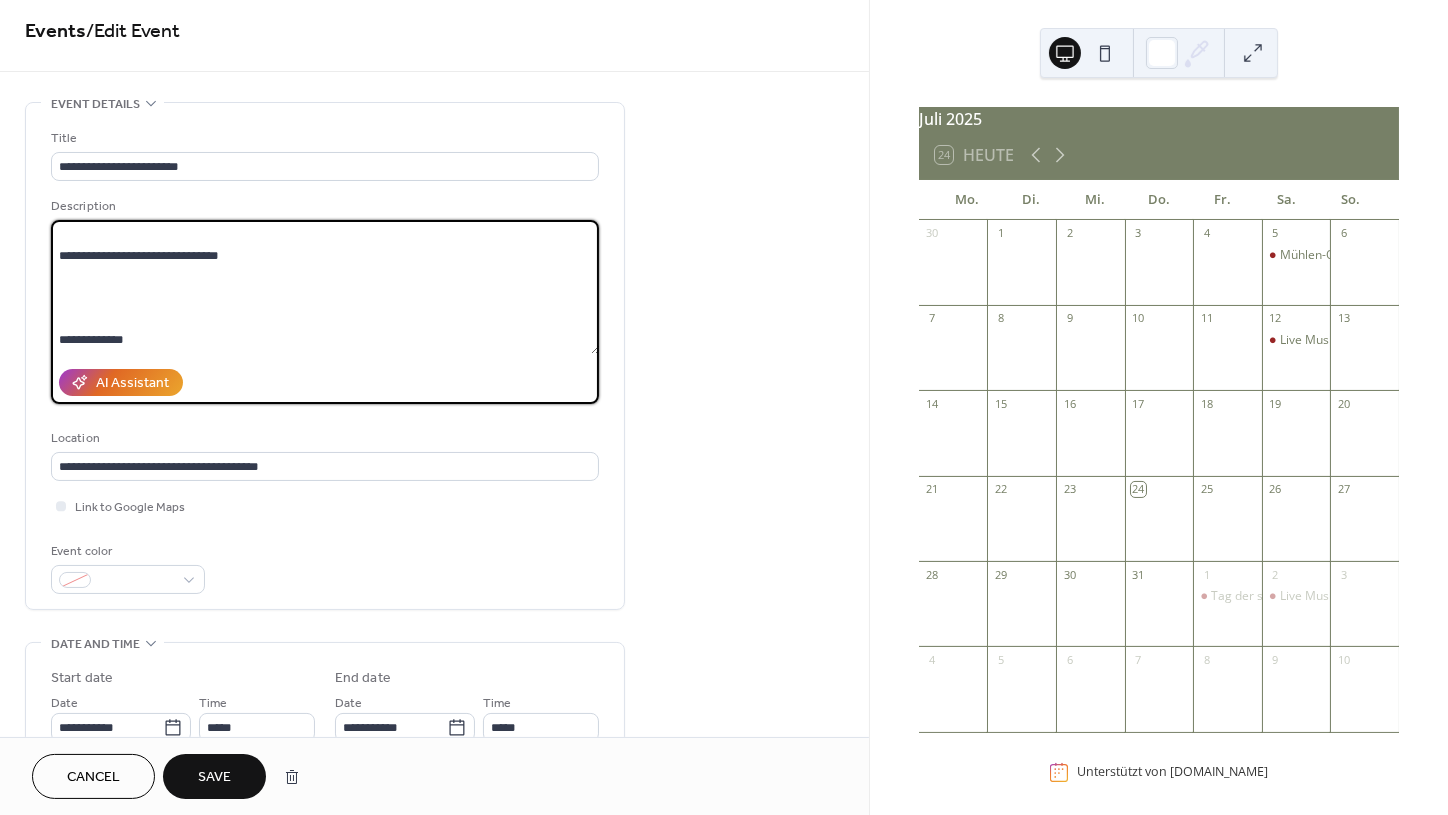 click at bounding box center [325, 287] 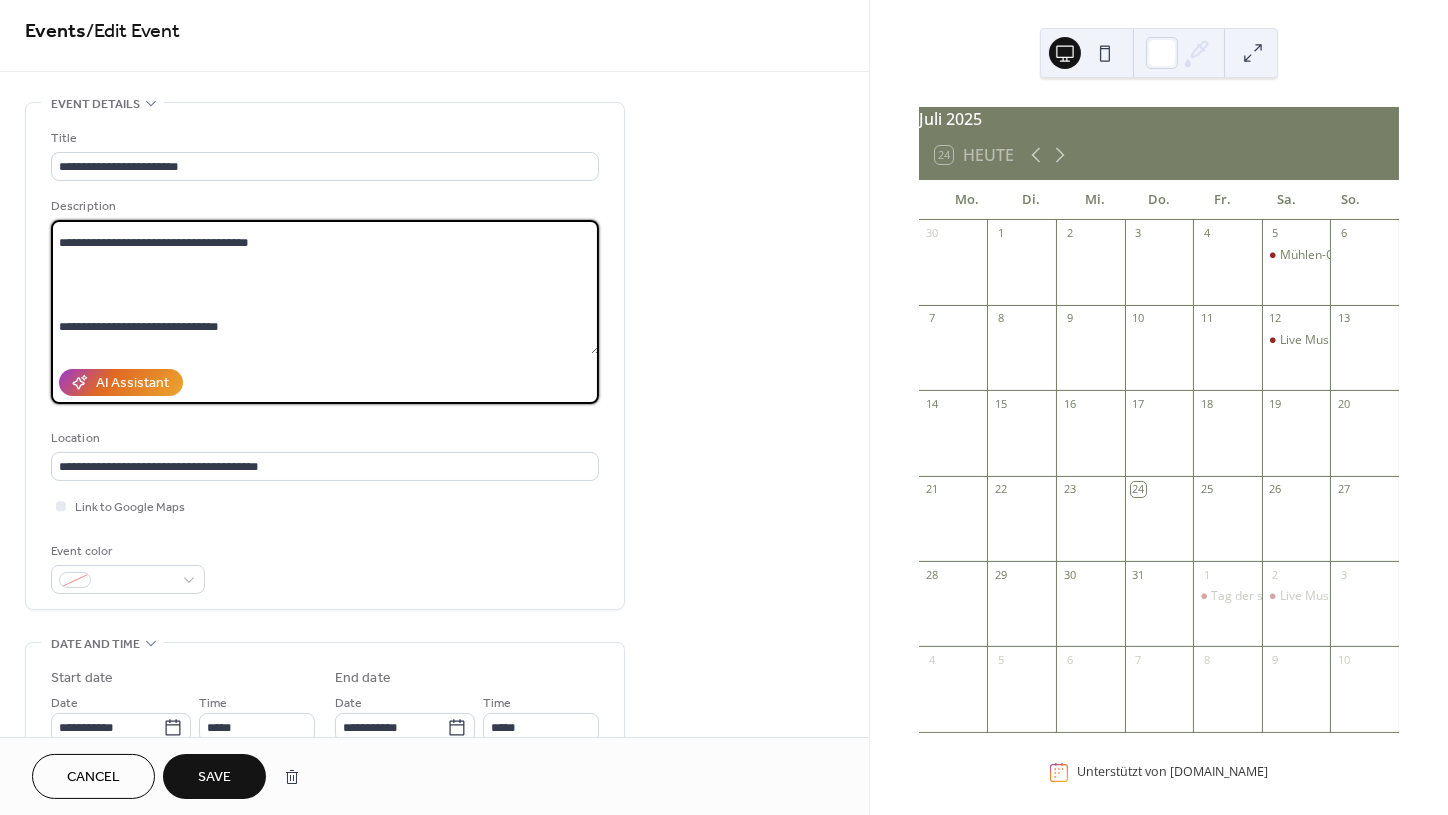 scroll, scrollTop: 849, scrollLeft: 0, axis: vertical 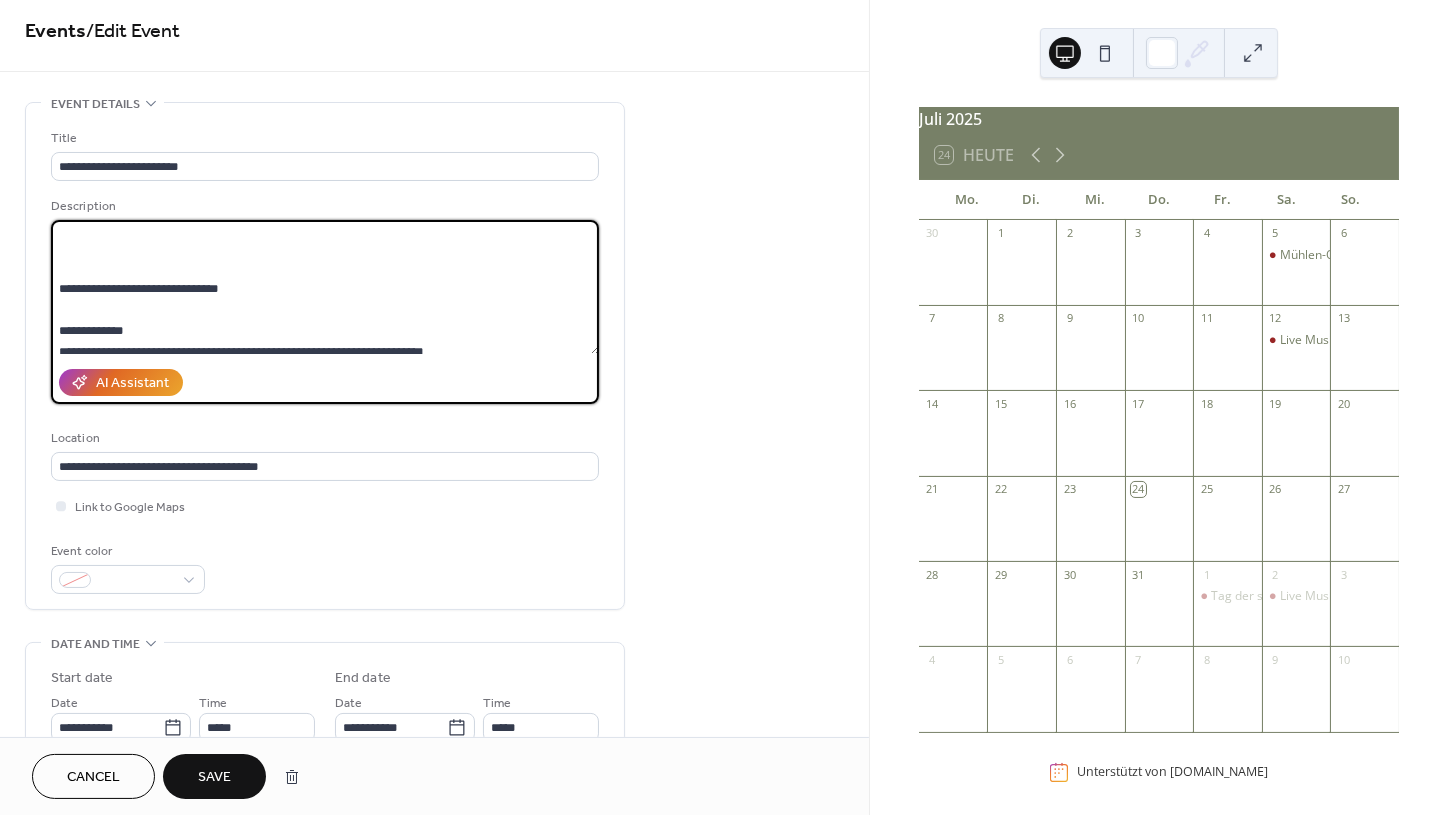 click at bounding box center [325, 287] 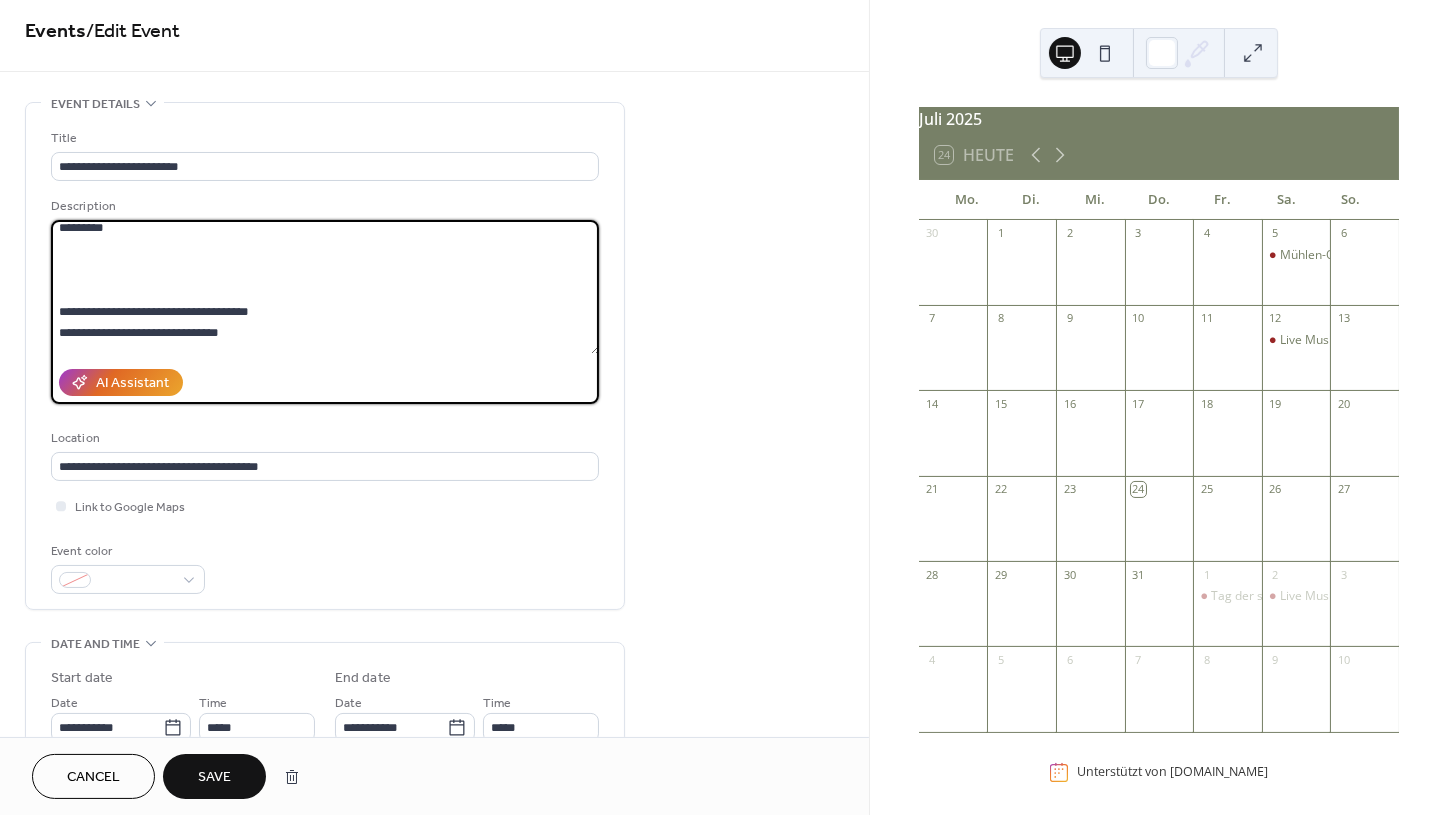 scroll, scrollTop: 740, scrollLeft: 0, axis: vertical 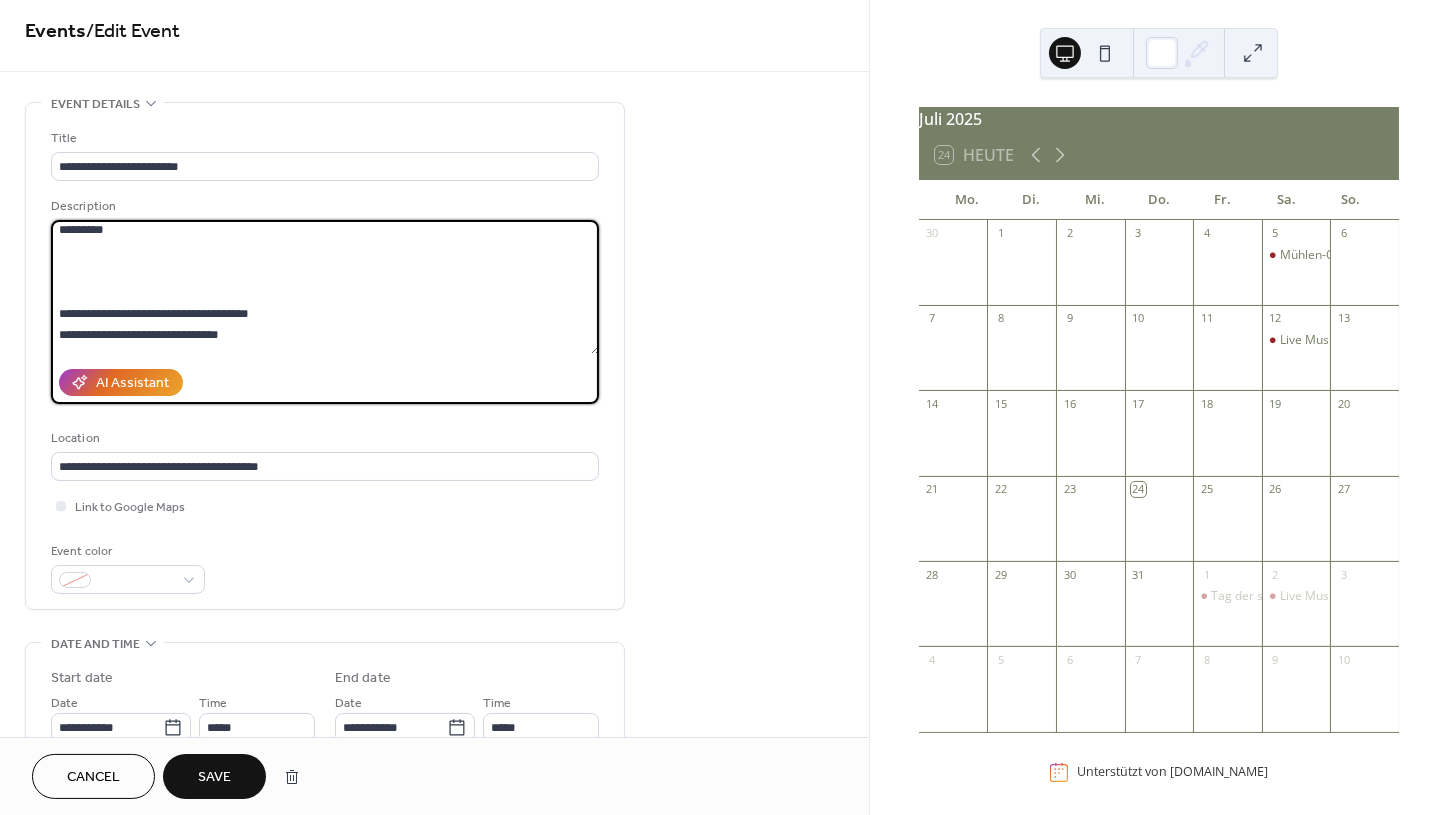 click at bounding box center (325, 287) 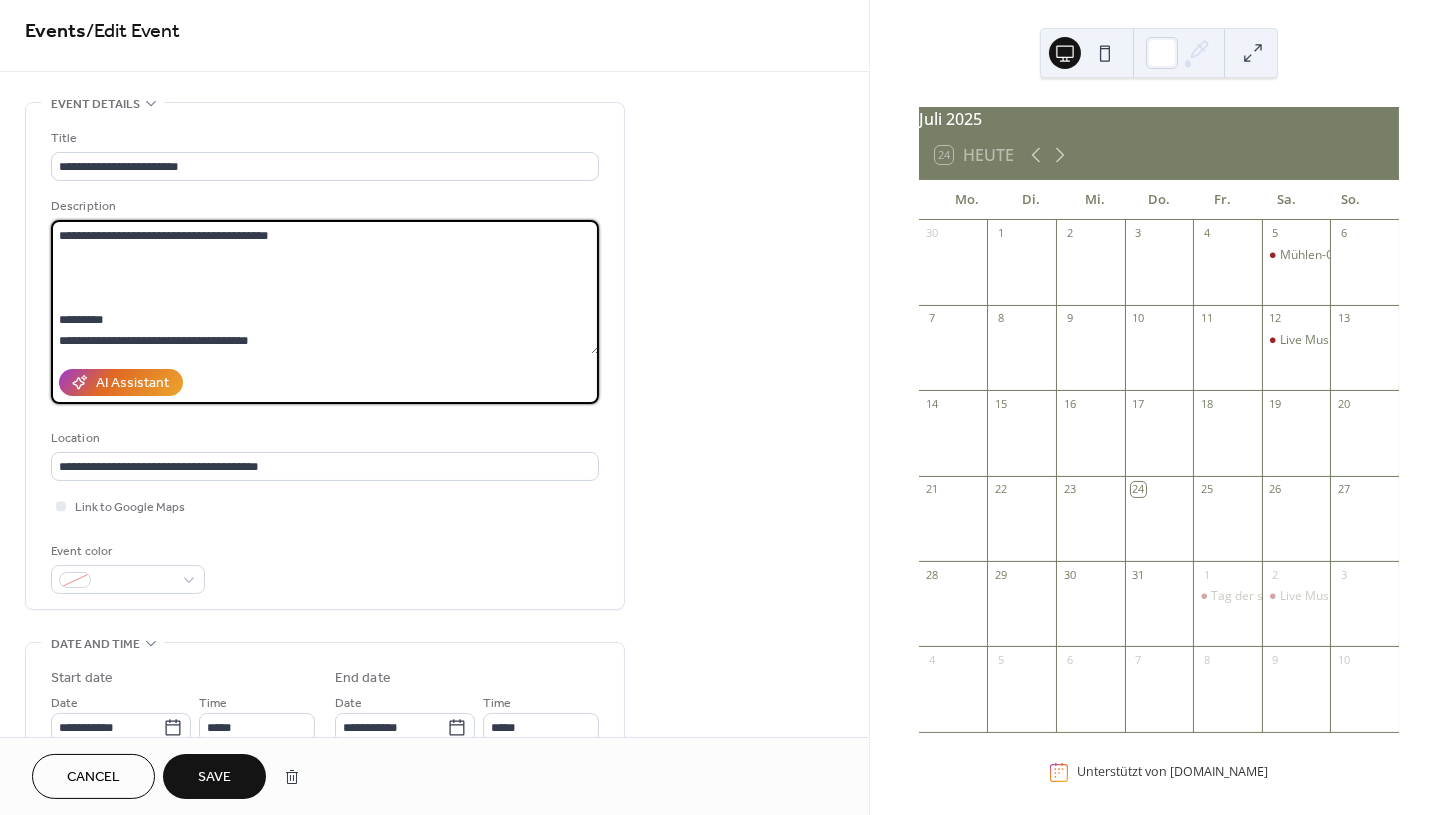 scroll, scrollTop: 640, scrollLeft: 0, axis: vertical 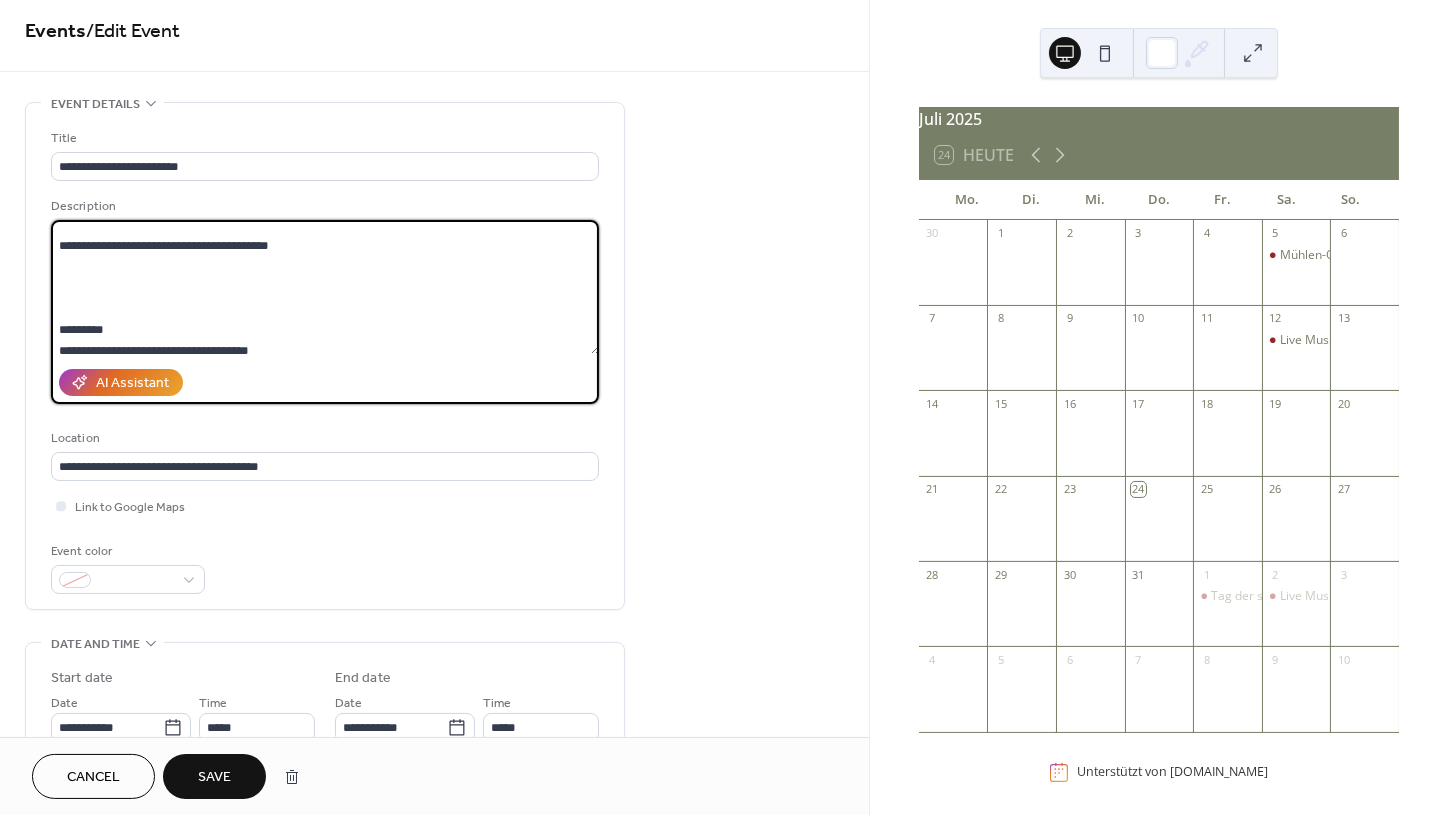 click at bounding box center (325, 287) 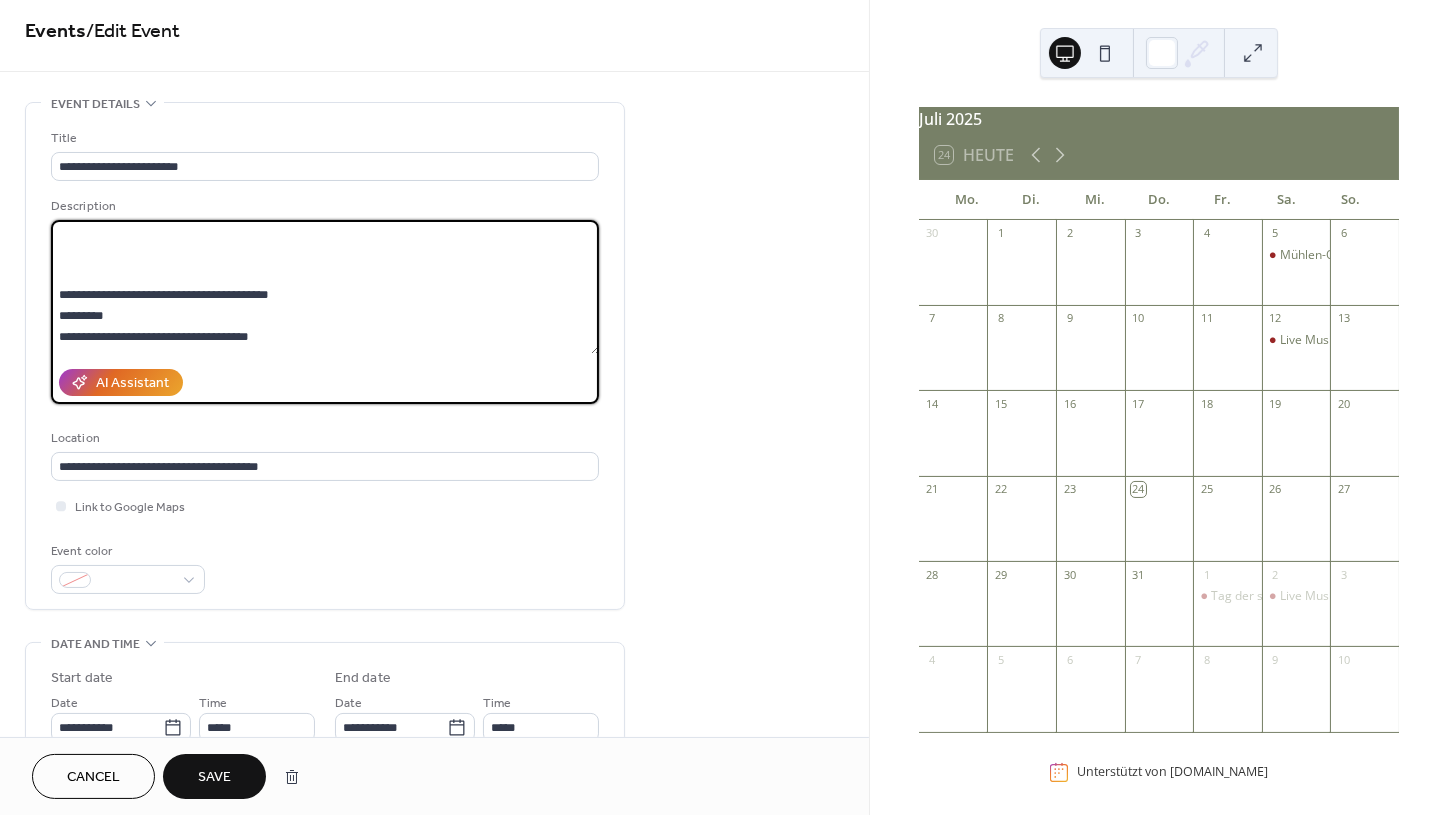 scroll, scrollTop: 584, scrollLeft: 0, axis: vertical 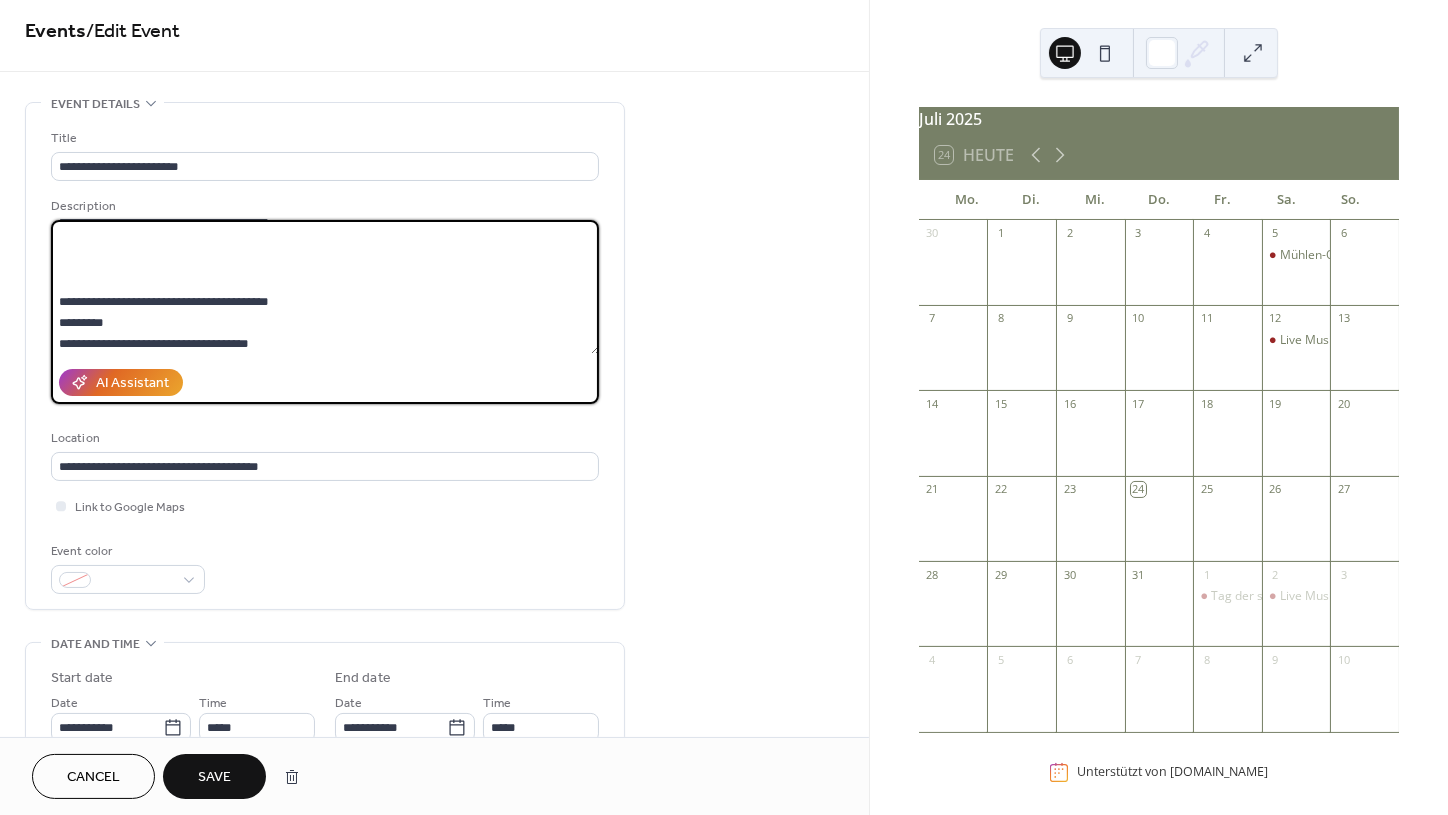click at bounding box center (325, 287) 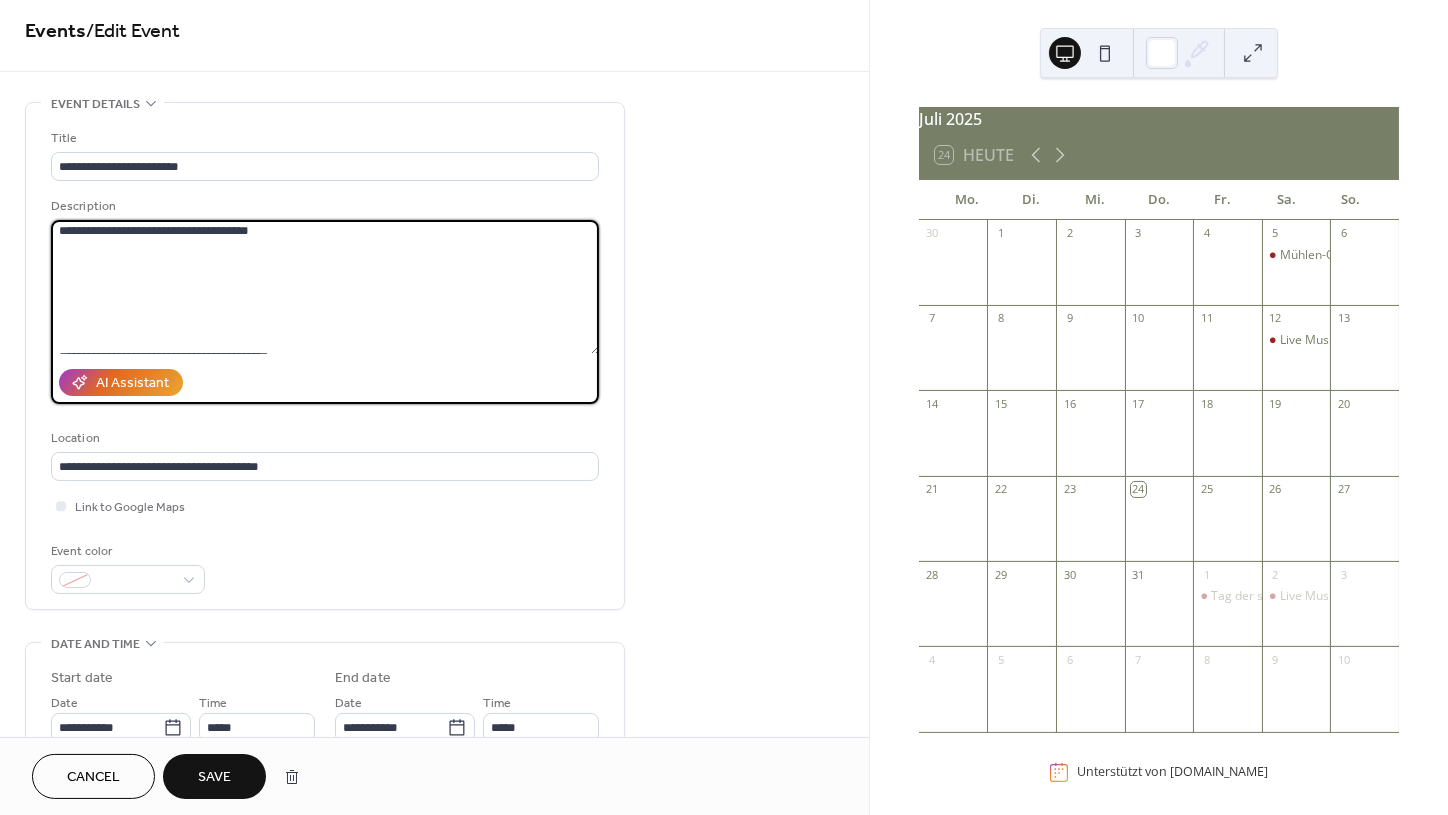 click at bounding box center (325, 287) 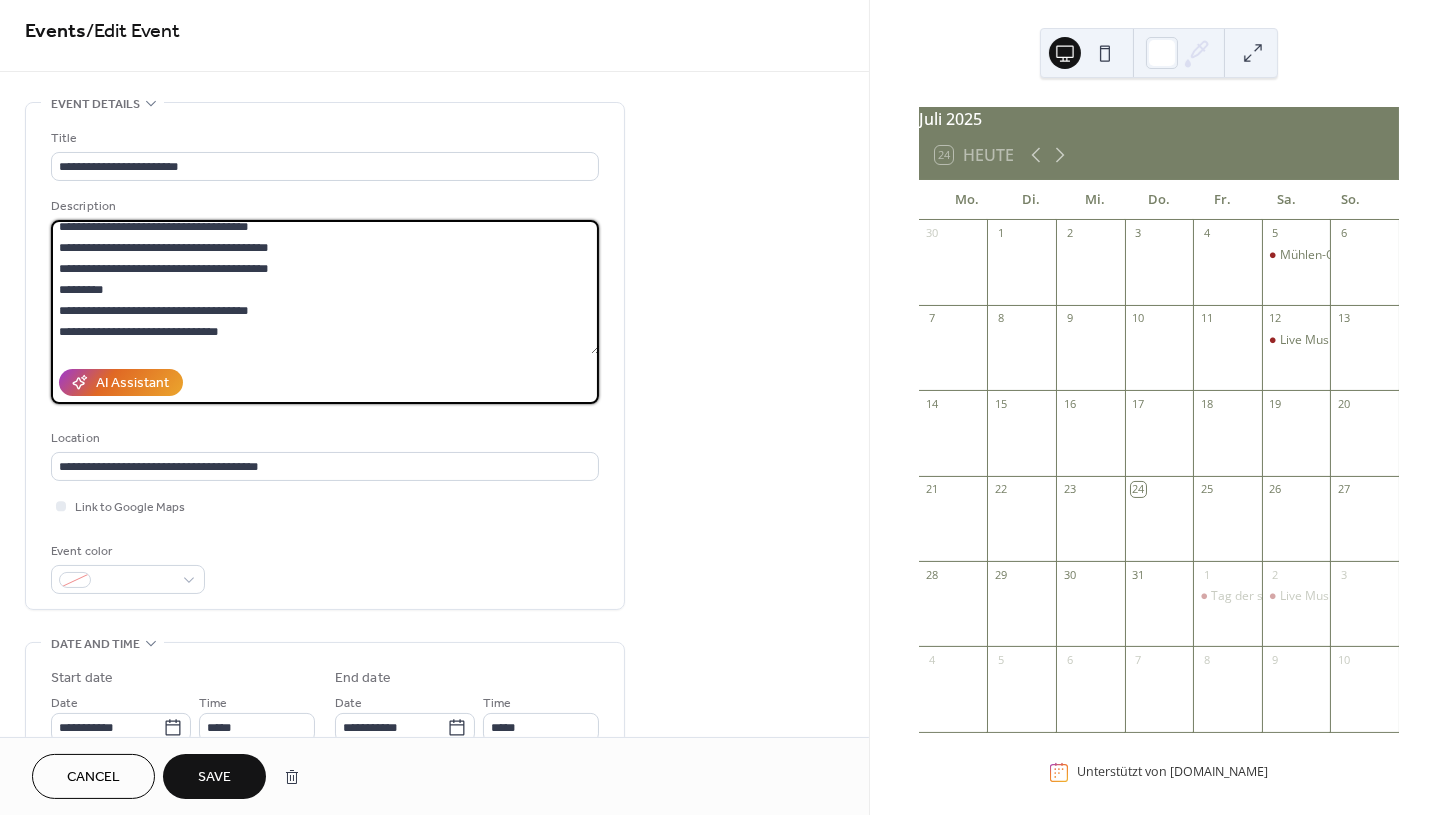 scroll, scrollTop: 443, scrollLeft: 0, axis: vertical 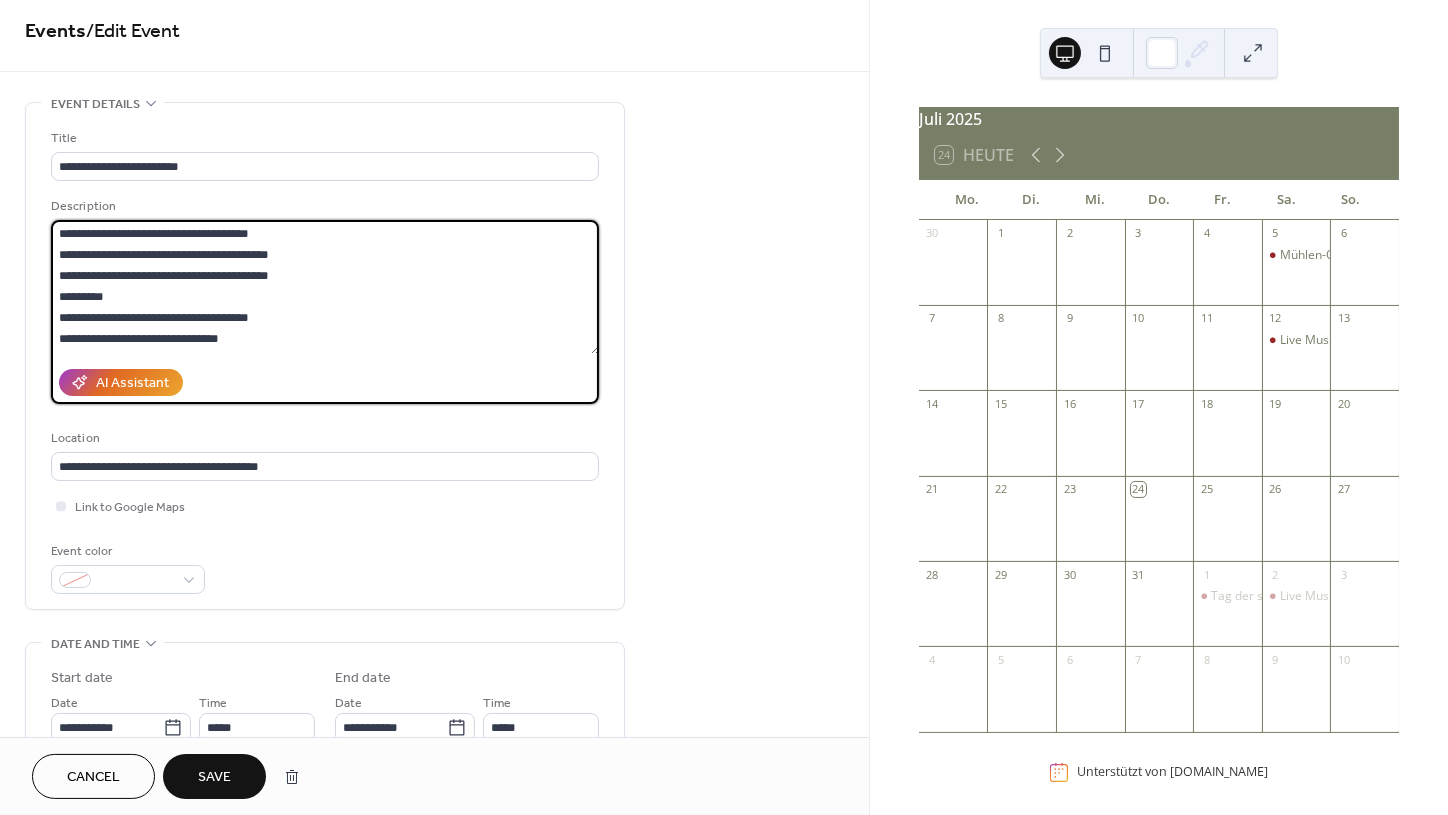 click at bounding box center [325, 287] 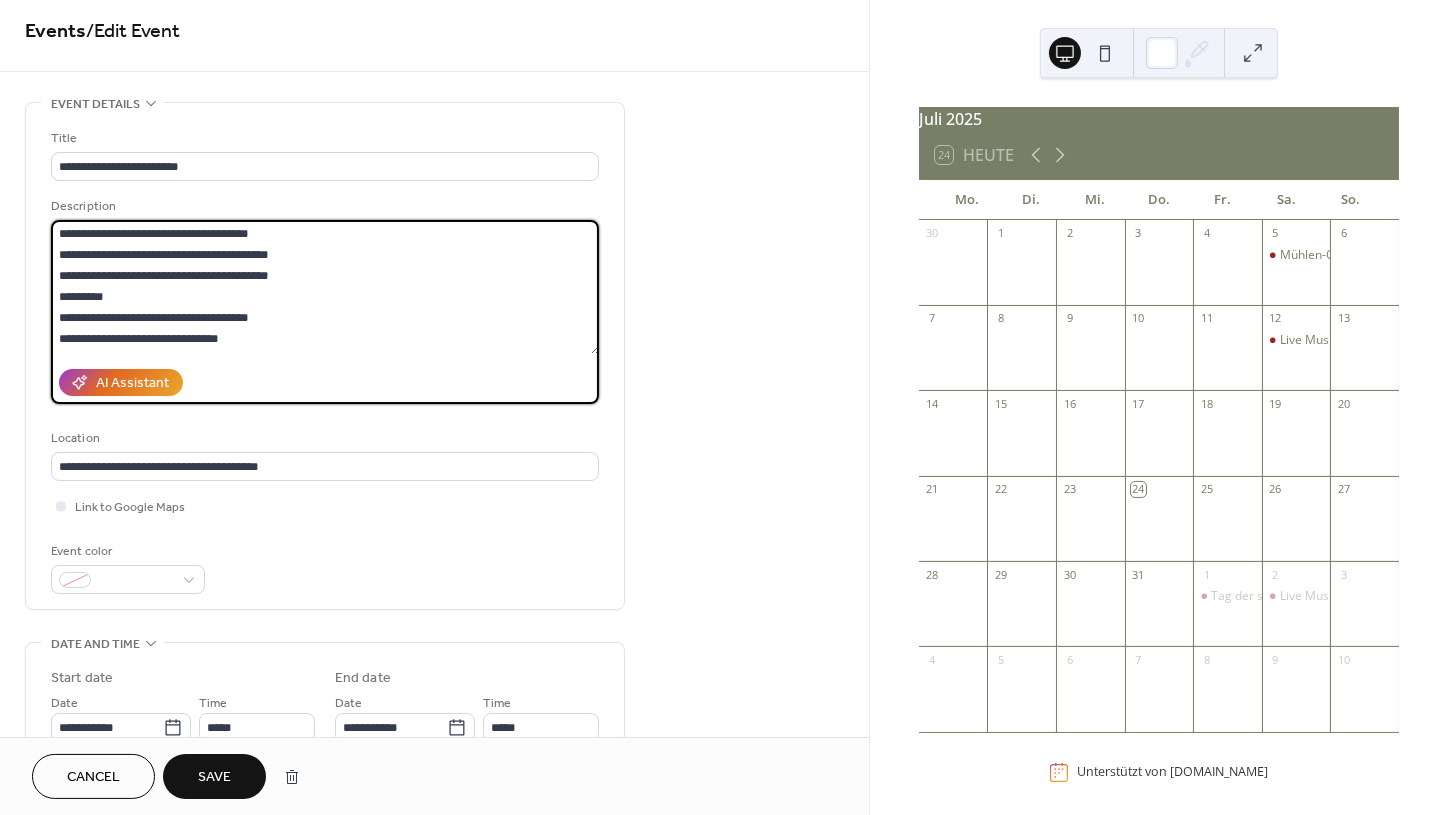 scroll, scrollTop: 444, scrollLeft: 0, axis: vertical 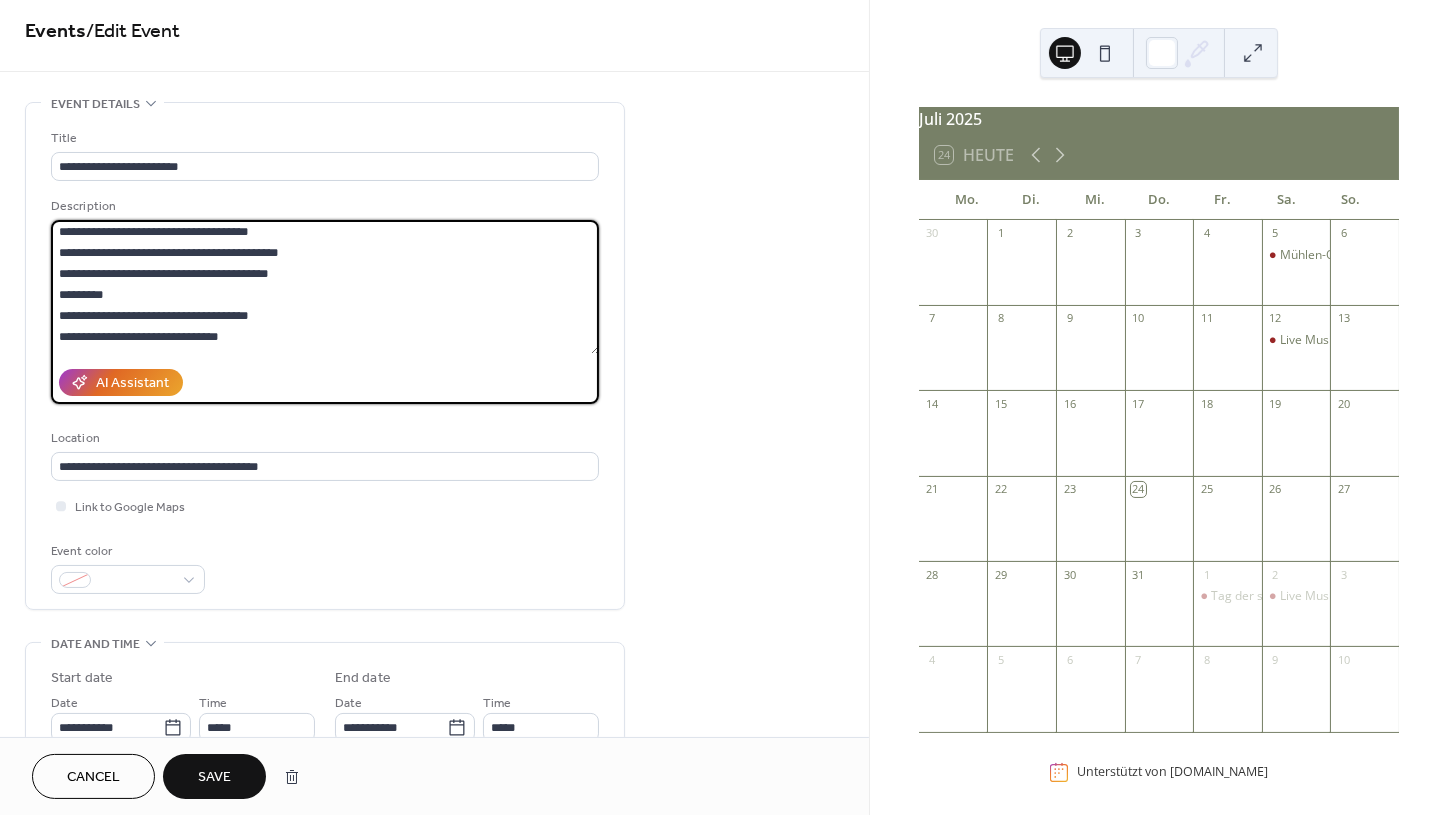 click at bounding box center [325, 287] 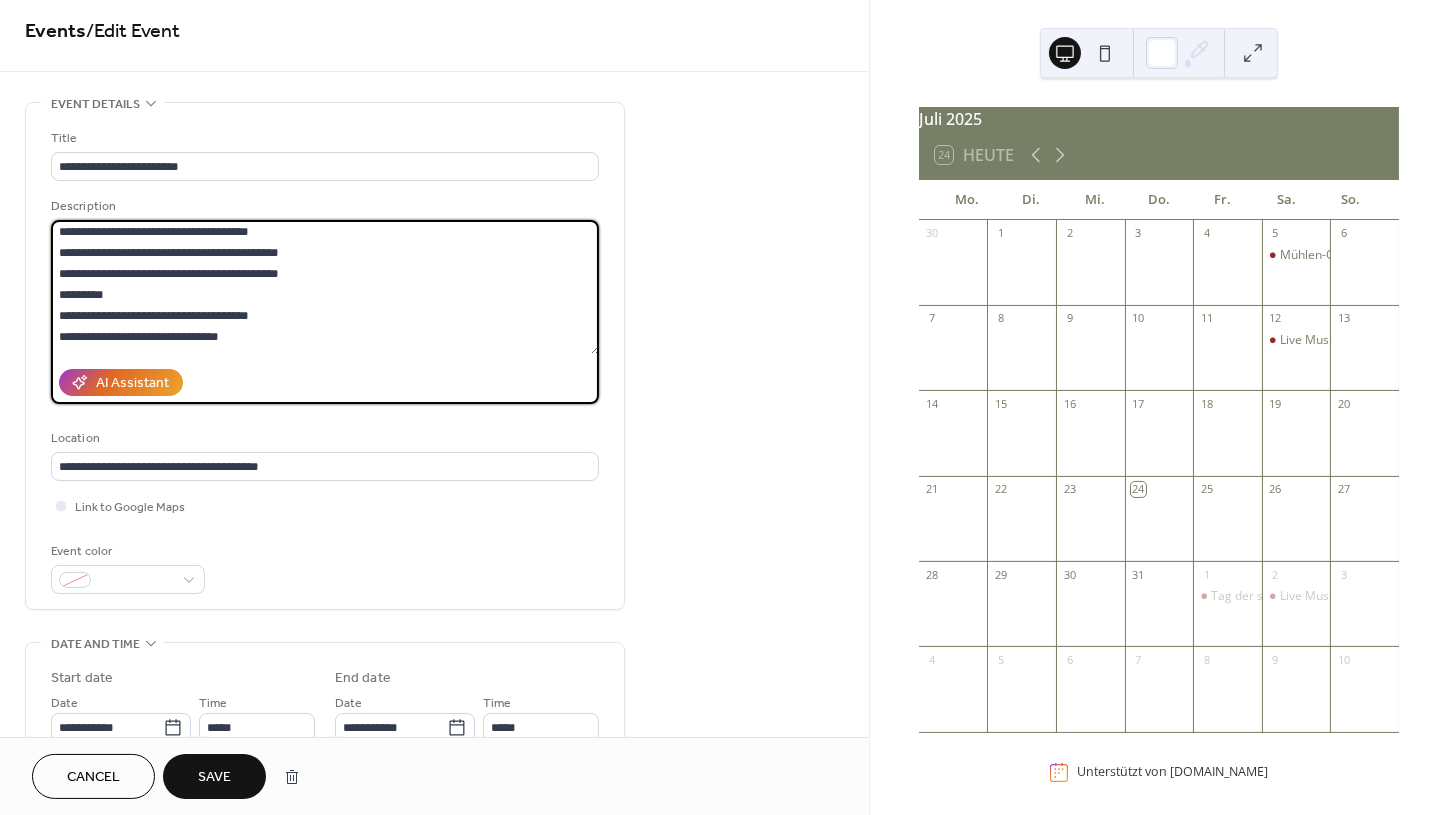 click at bounding box center [325, 287] 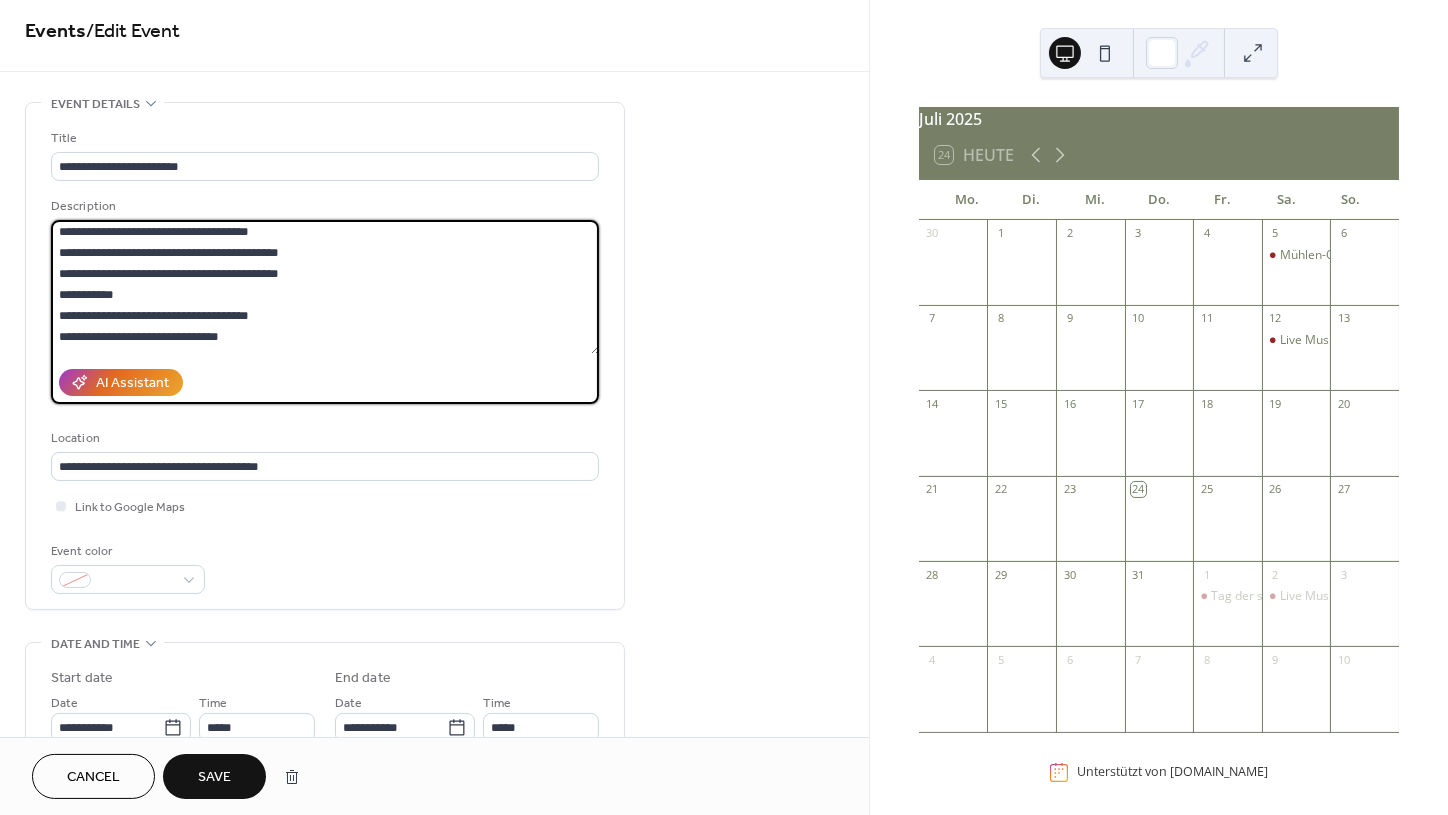 click at bounding box center (325, 287) 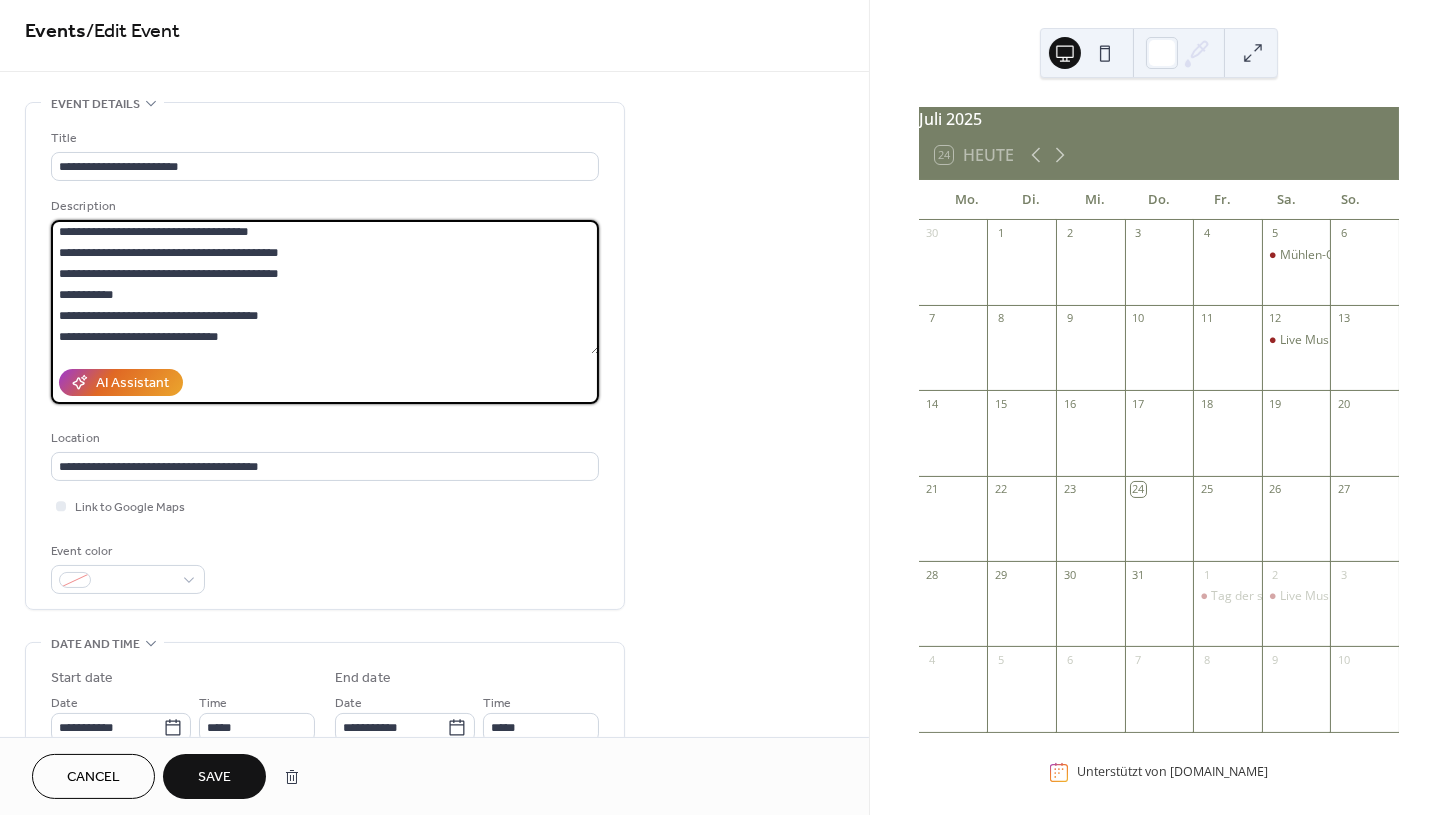 click at bounding box center [325, 287] 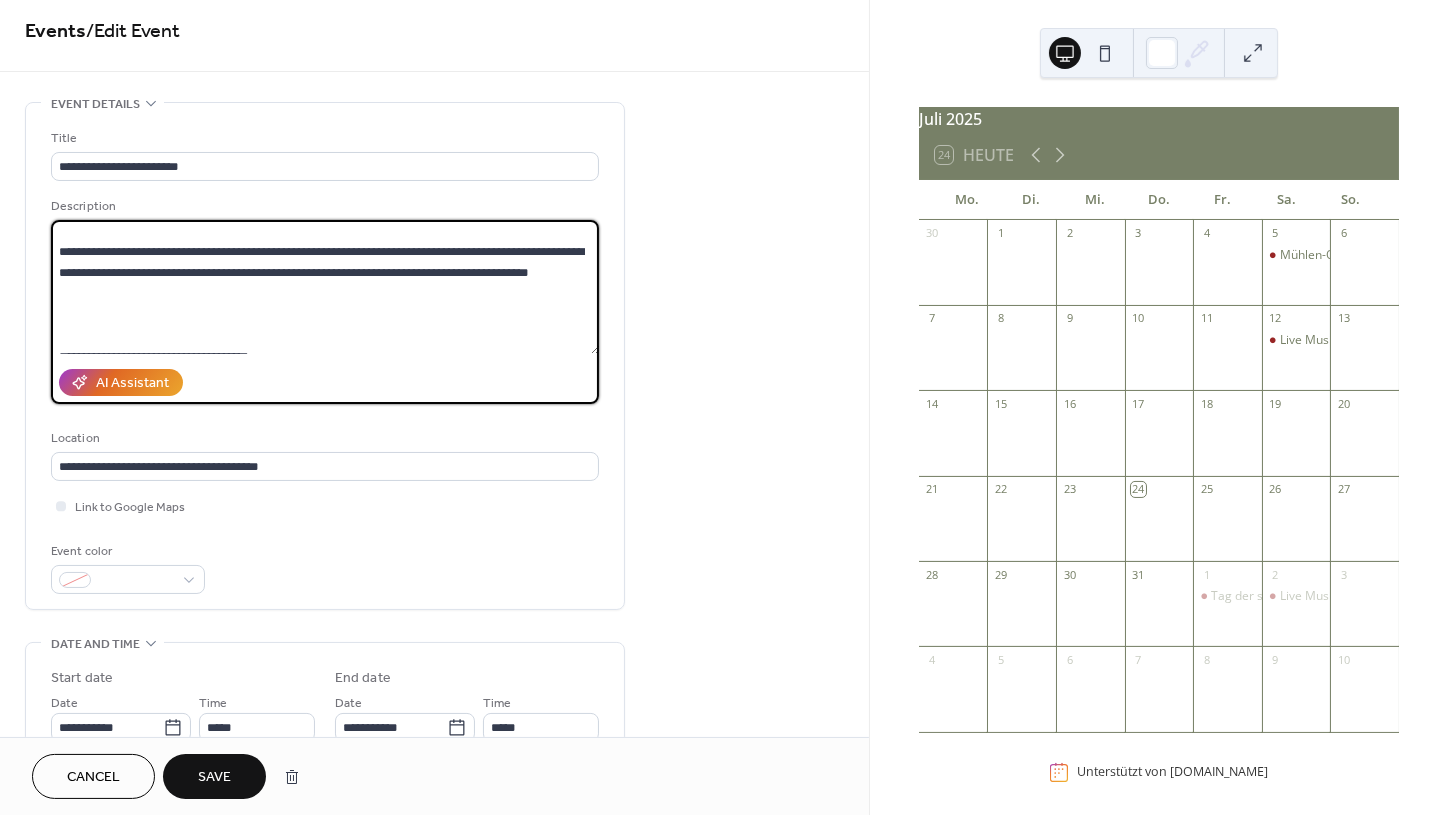 click at bounding box center (325, 287) 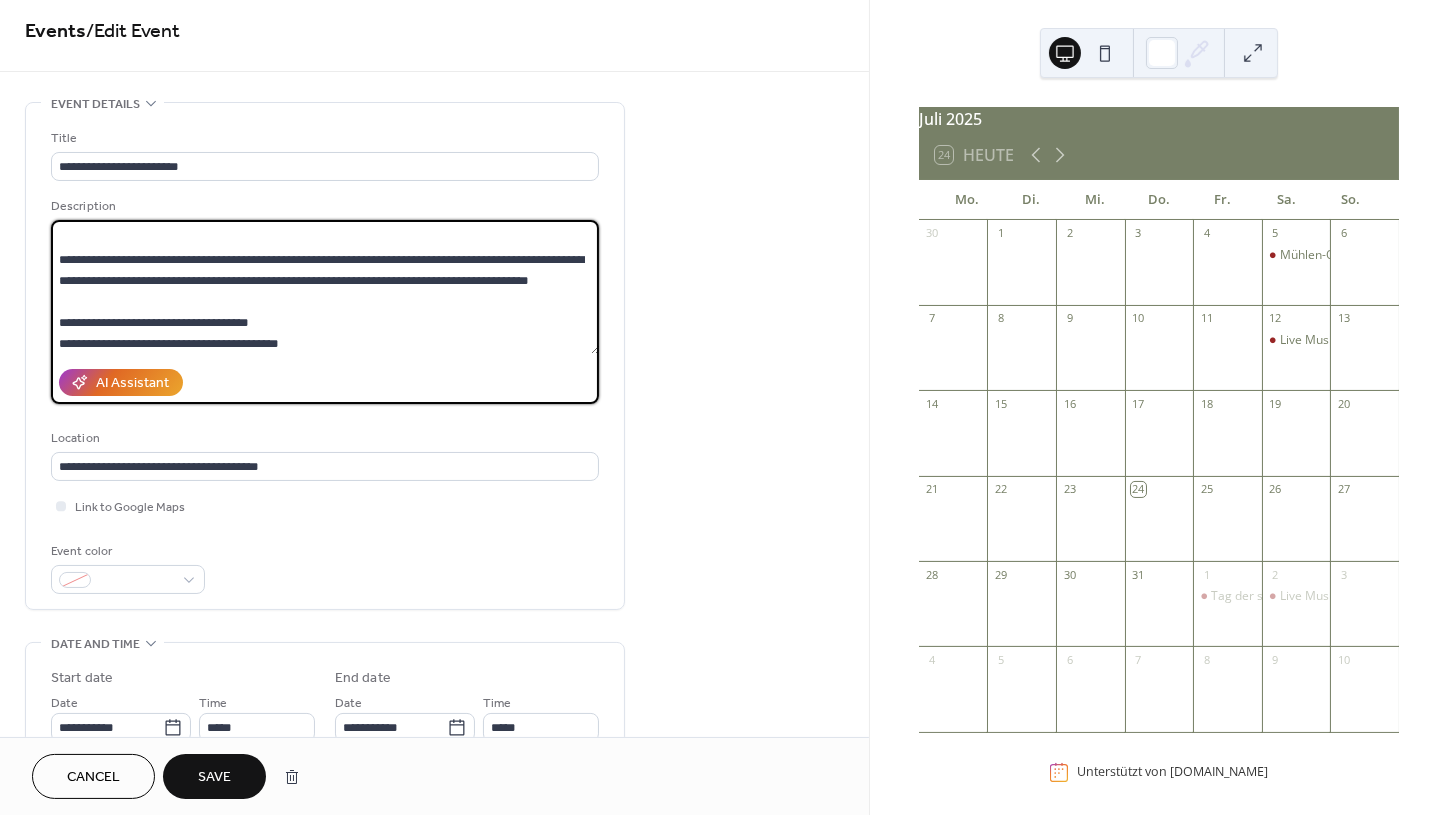 scroll, scrollTop: 297, scrollLeft: 0, axis: vertical 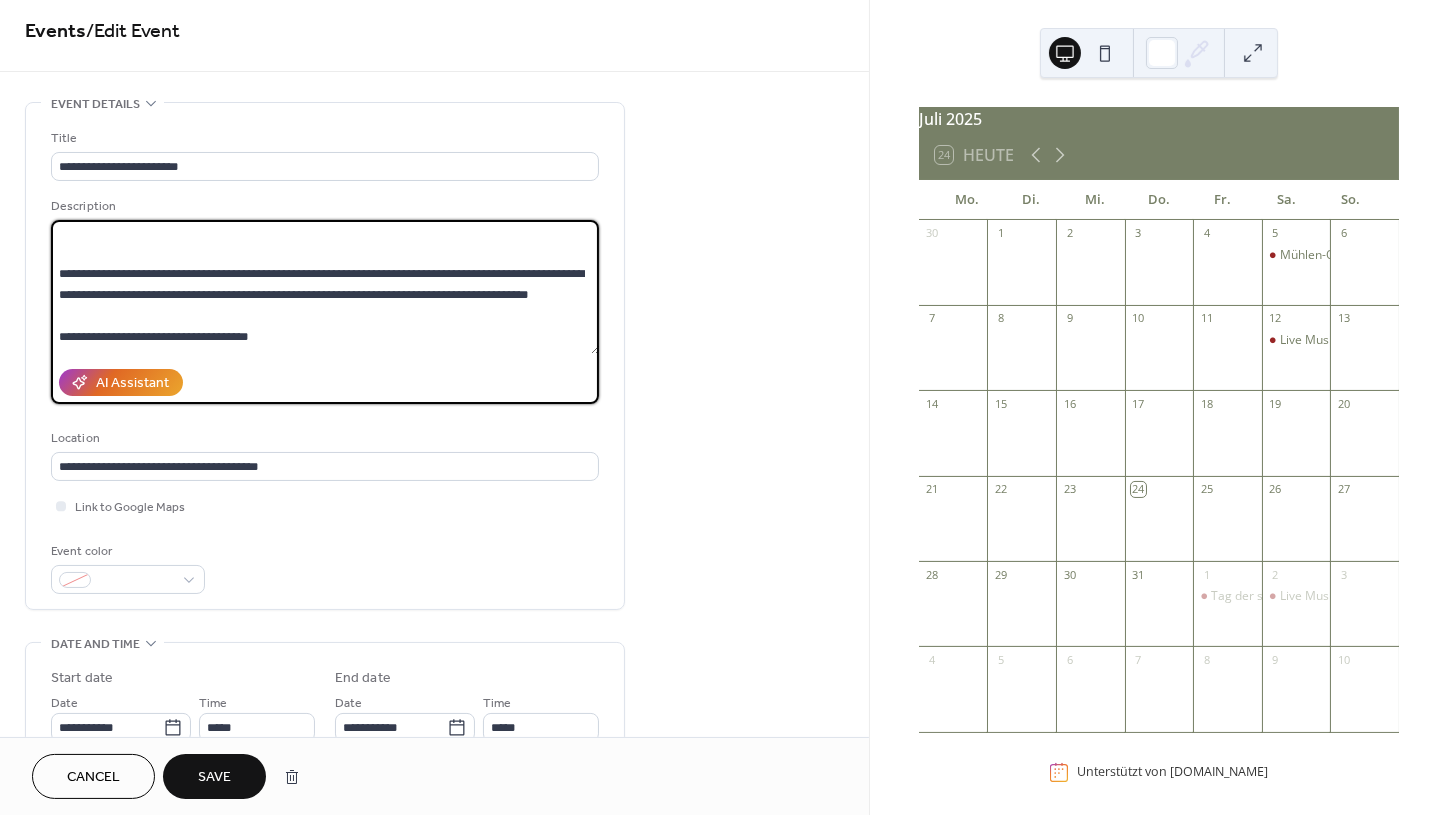 click at bounding box center [325, 287] 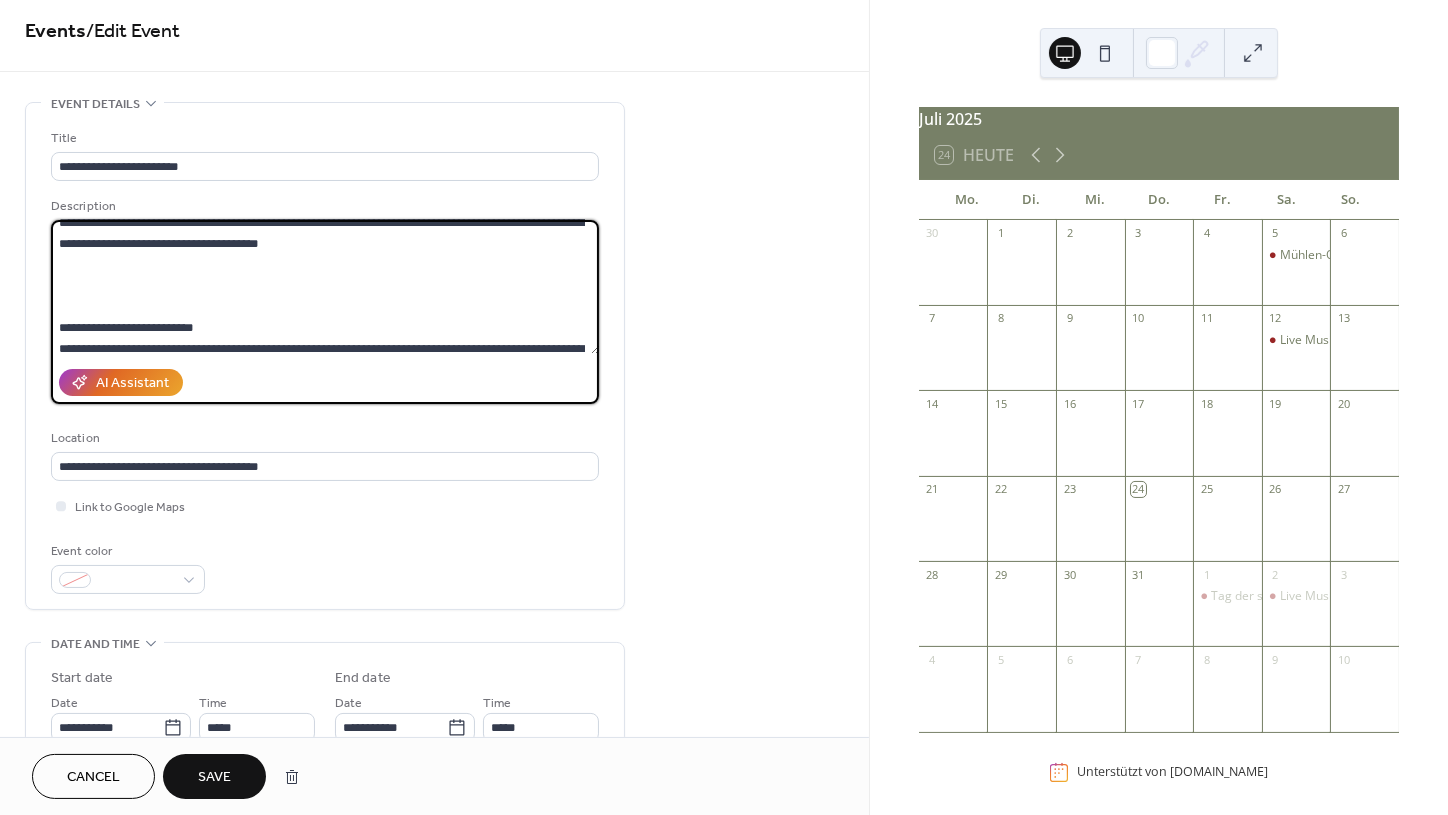 scroll, scrollTop: 242, scrollLeft: 0, axis: vertical 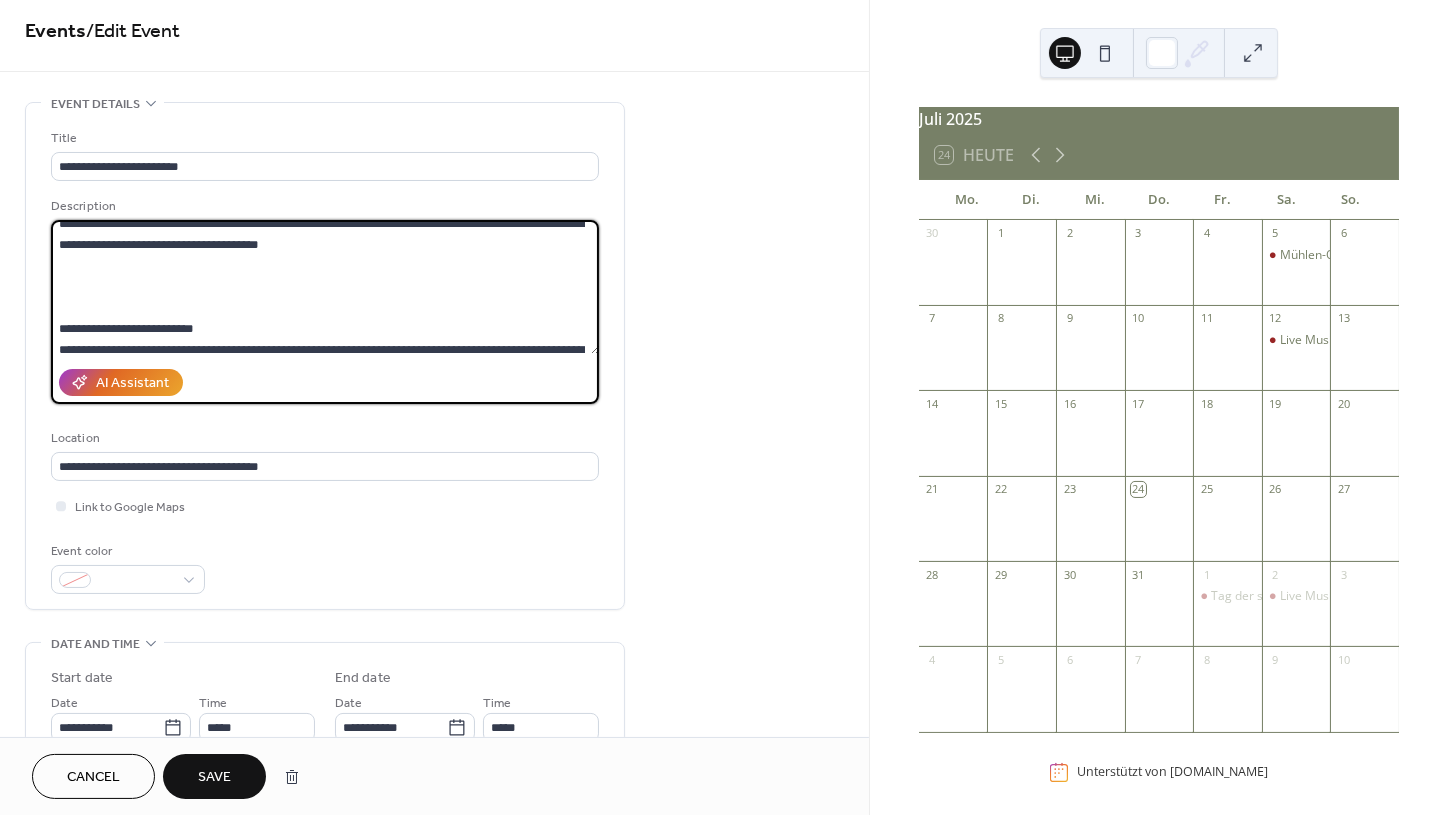 click at bounding box center (325, 287) 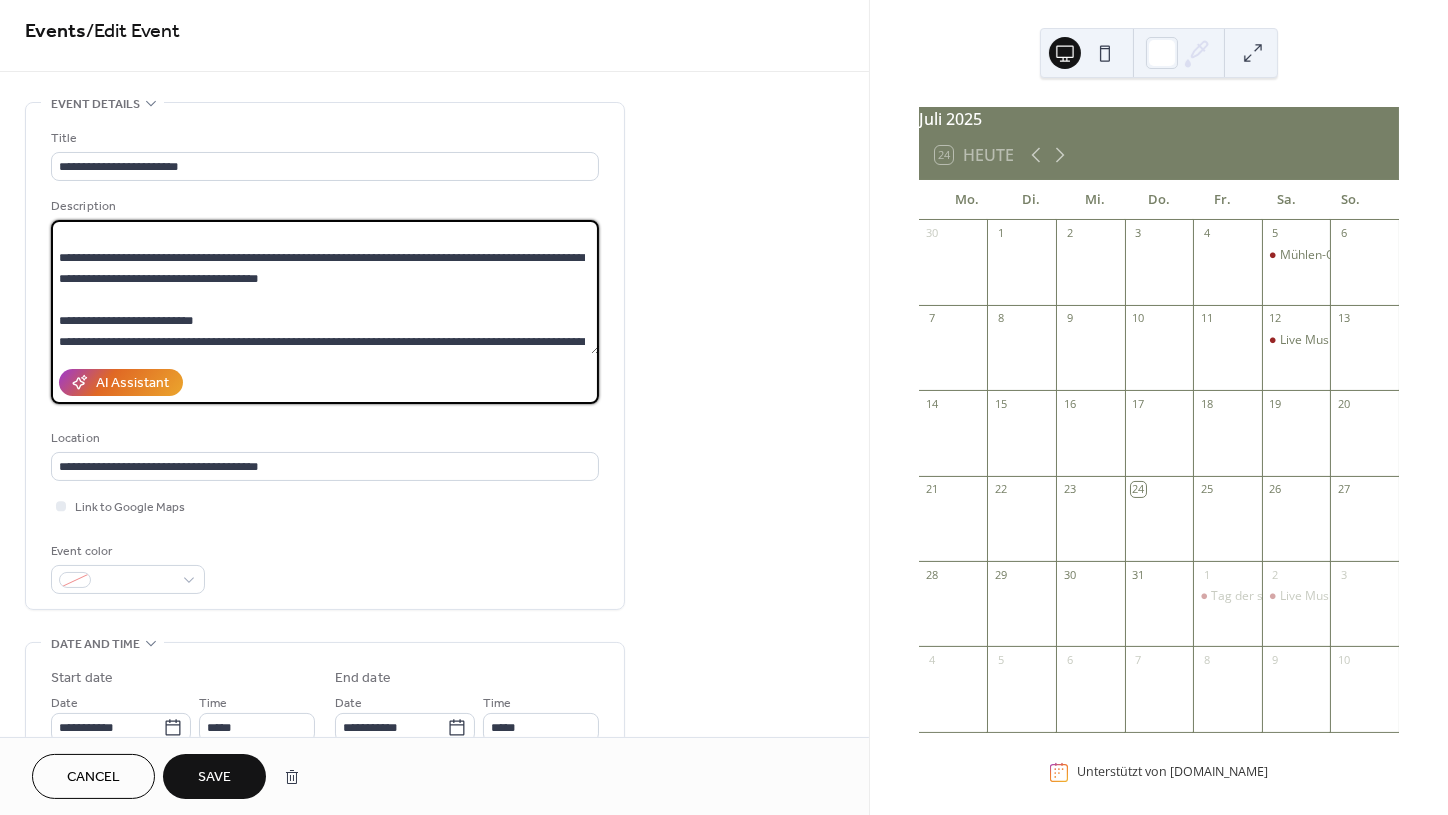 scroll, scrollTop: 207, scrollLeft: 0, axis: vertical 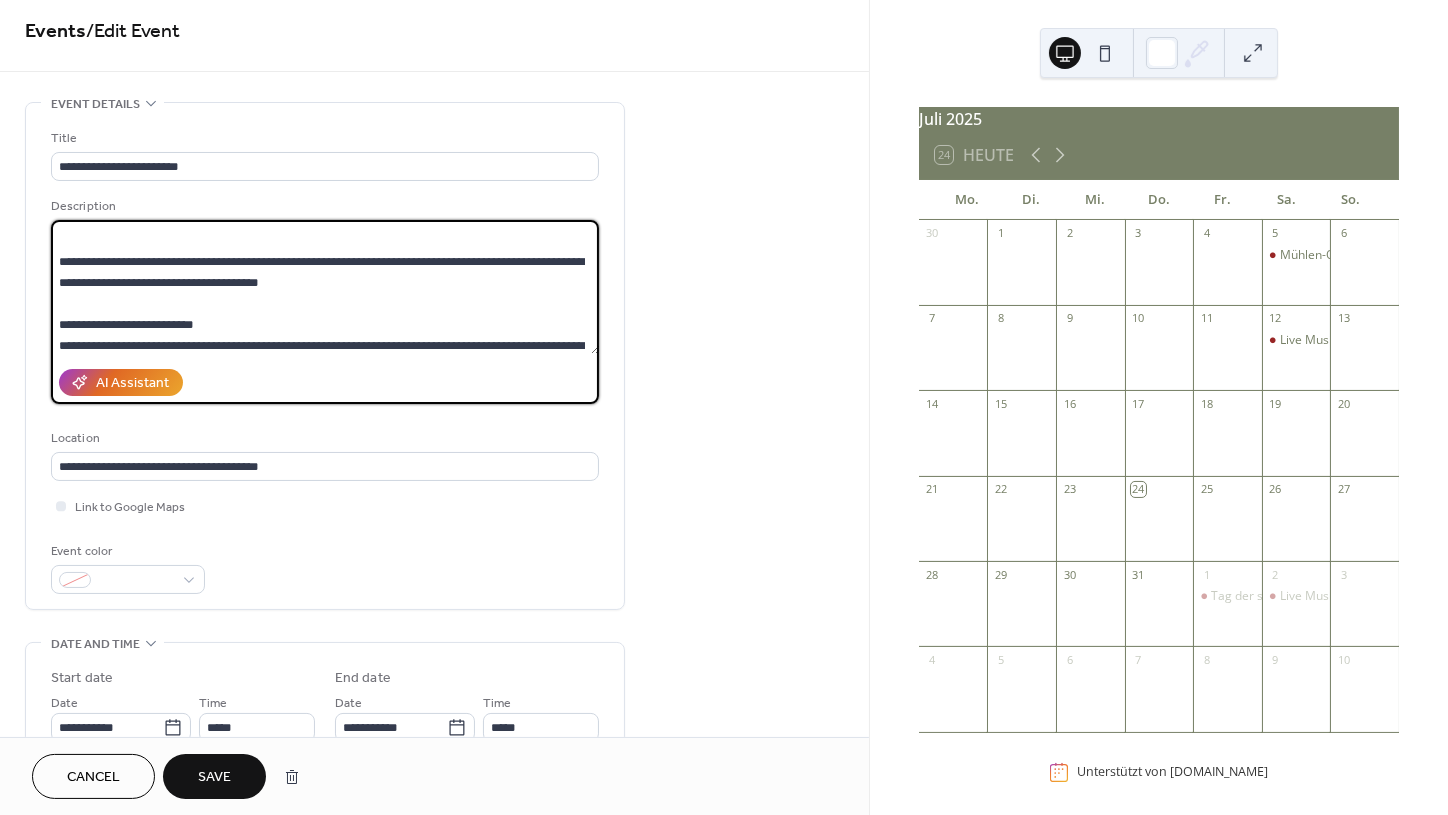 click at bounding box center [325, 287] 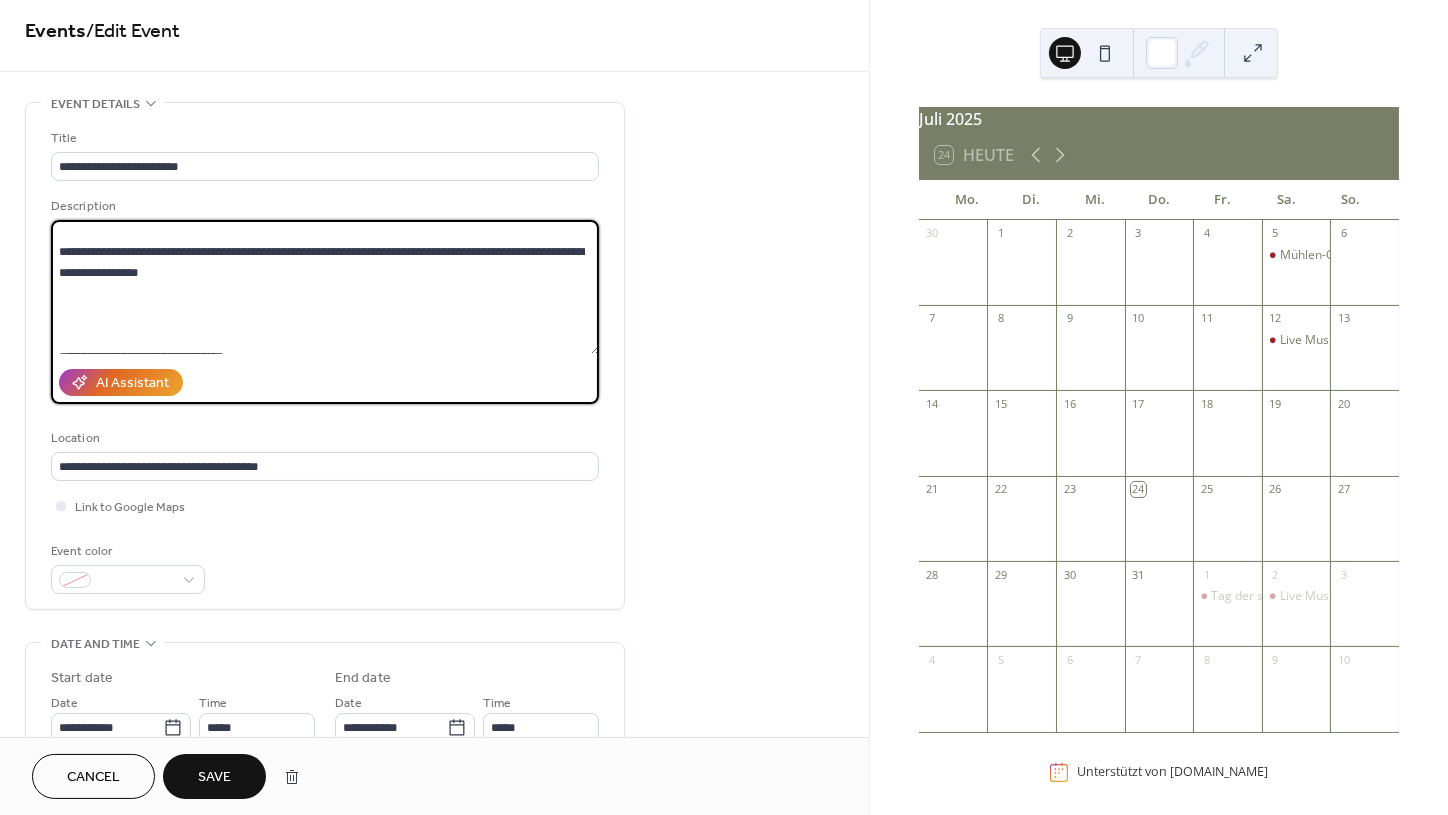 scroll, scrollTop: 107, scrollLeft: 0, axis: vertical 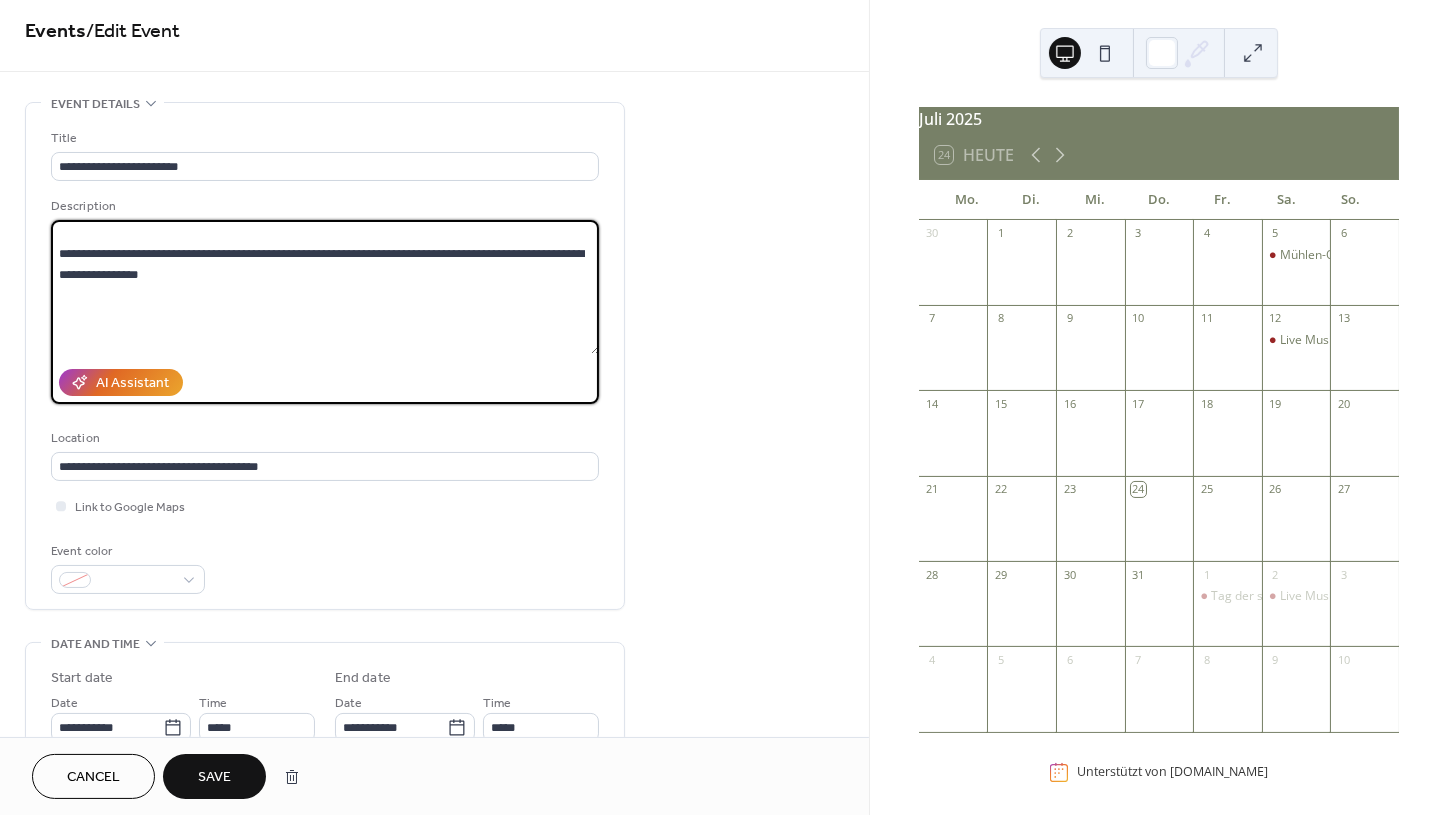 click at bounding box center (325, 287) 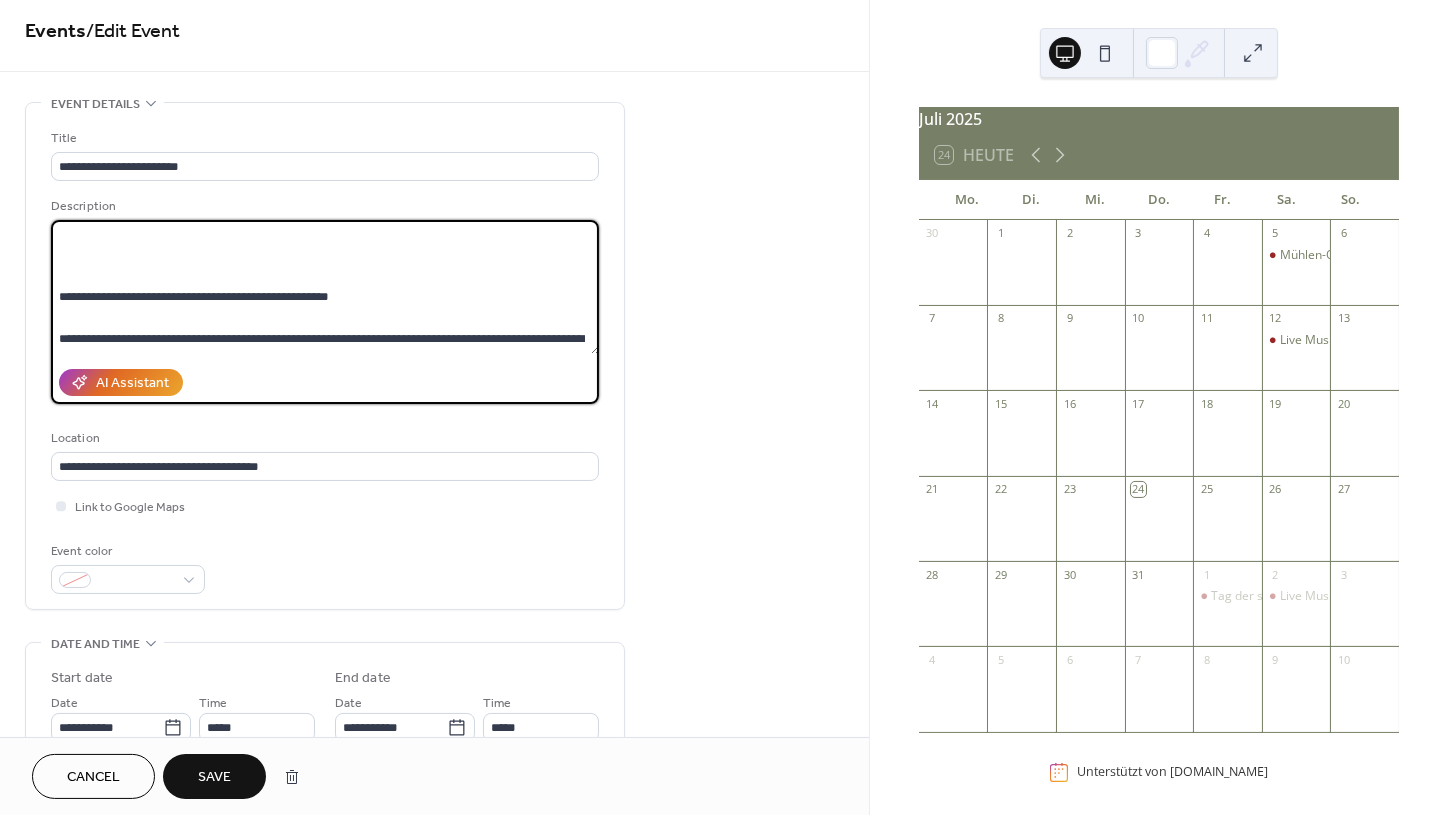 scroll, scrollTop: 0, scrollLeft: 0, axis: both 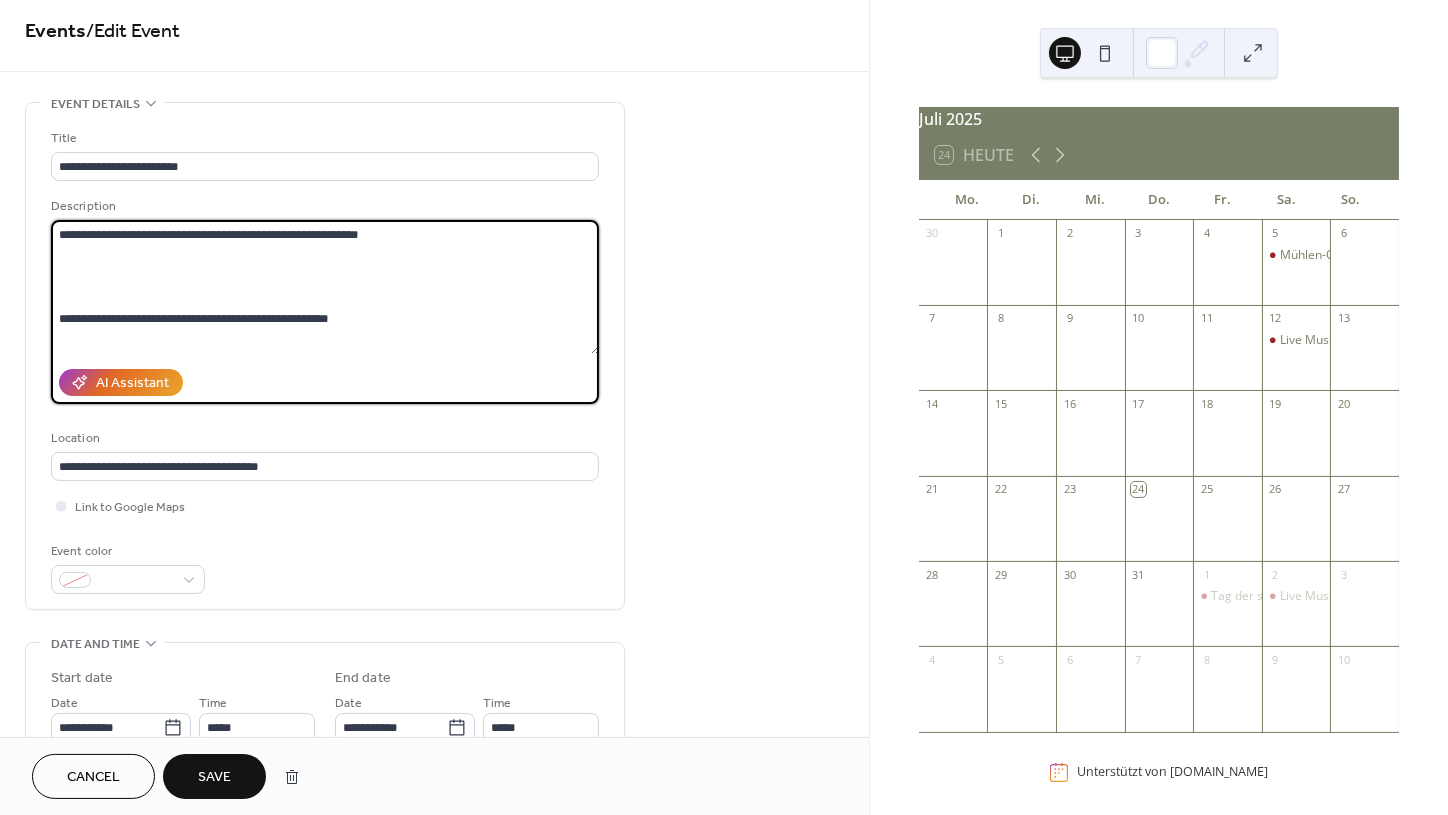 click at bounding box center (325, 287) 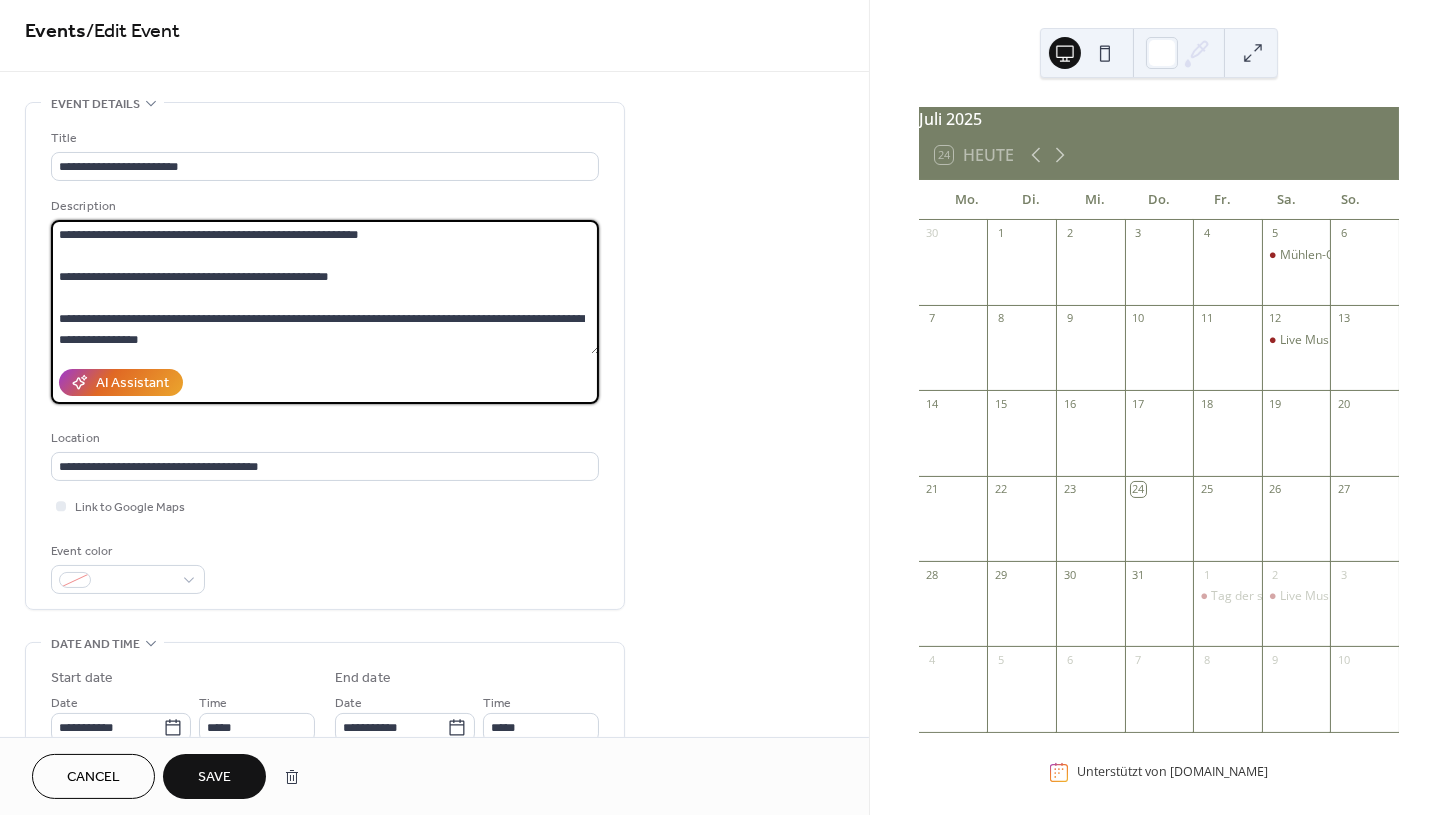 scroll, scrollTop: 0, scrollLeft: 0, axis: both 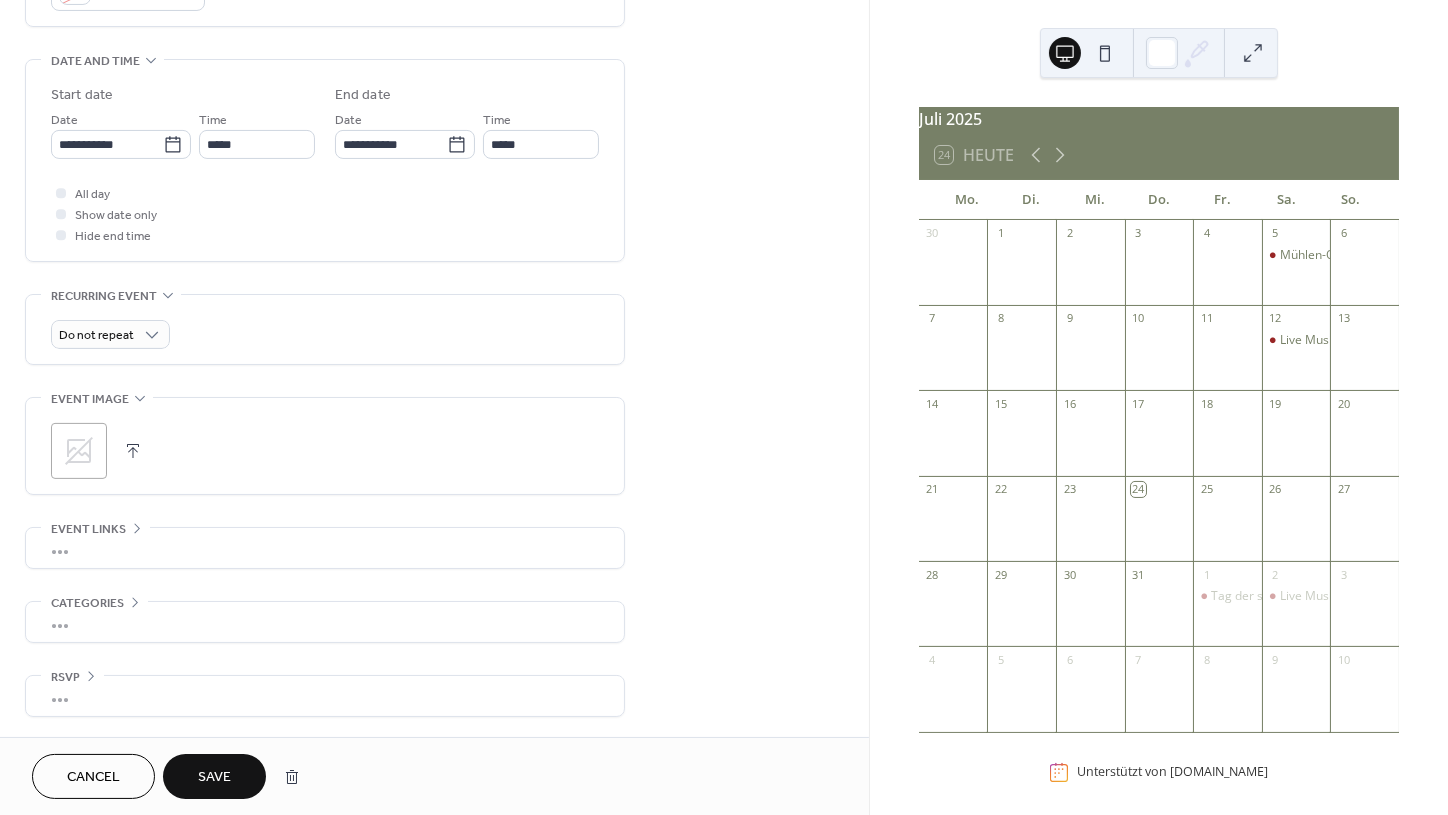 type on "**********" 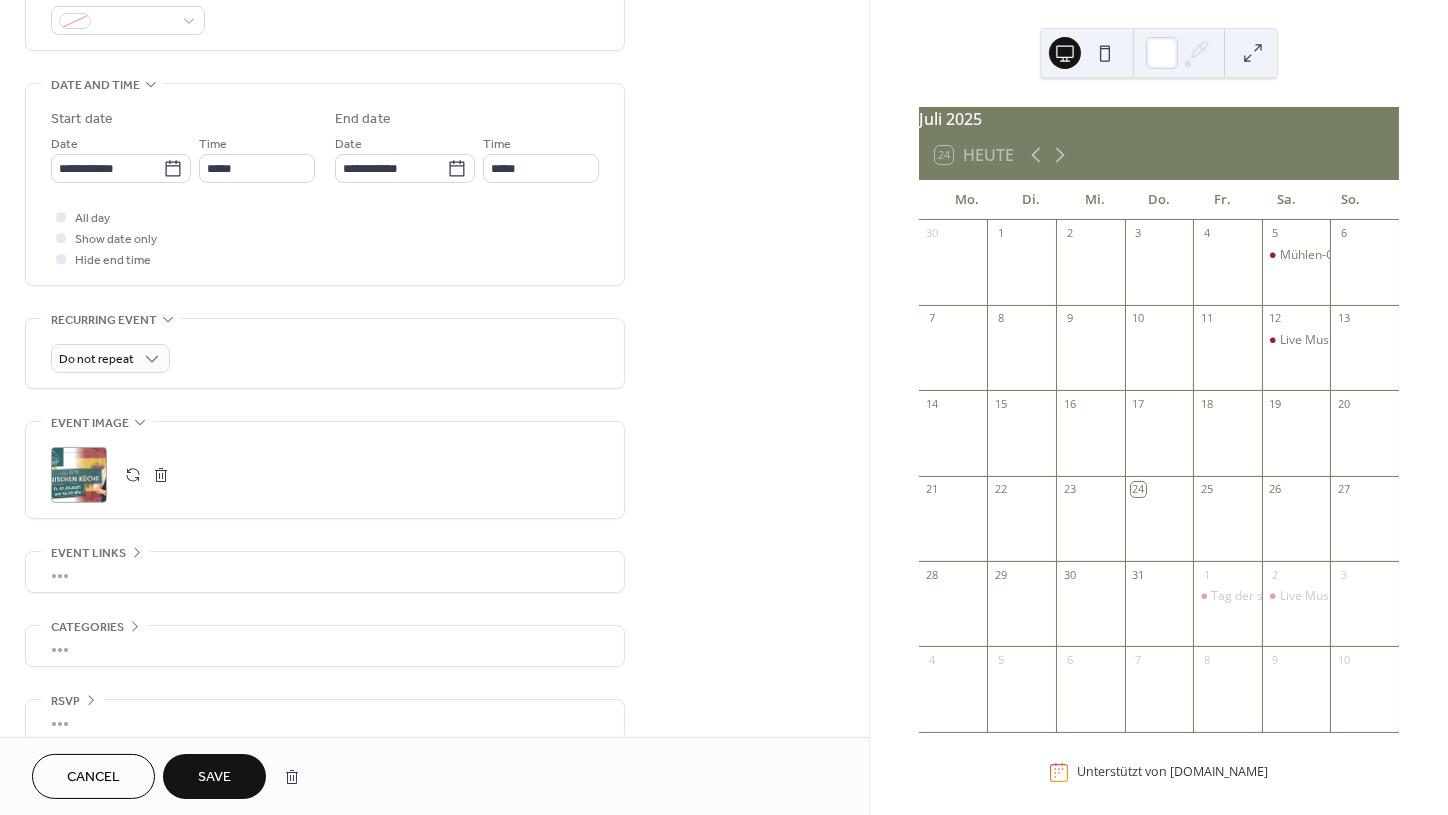 scroll, scrollTop: 597, scrollLeft: 0, axis: vertical 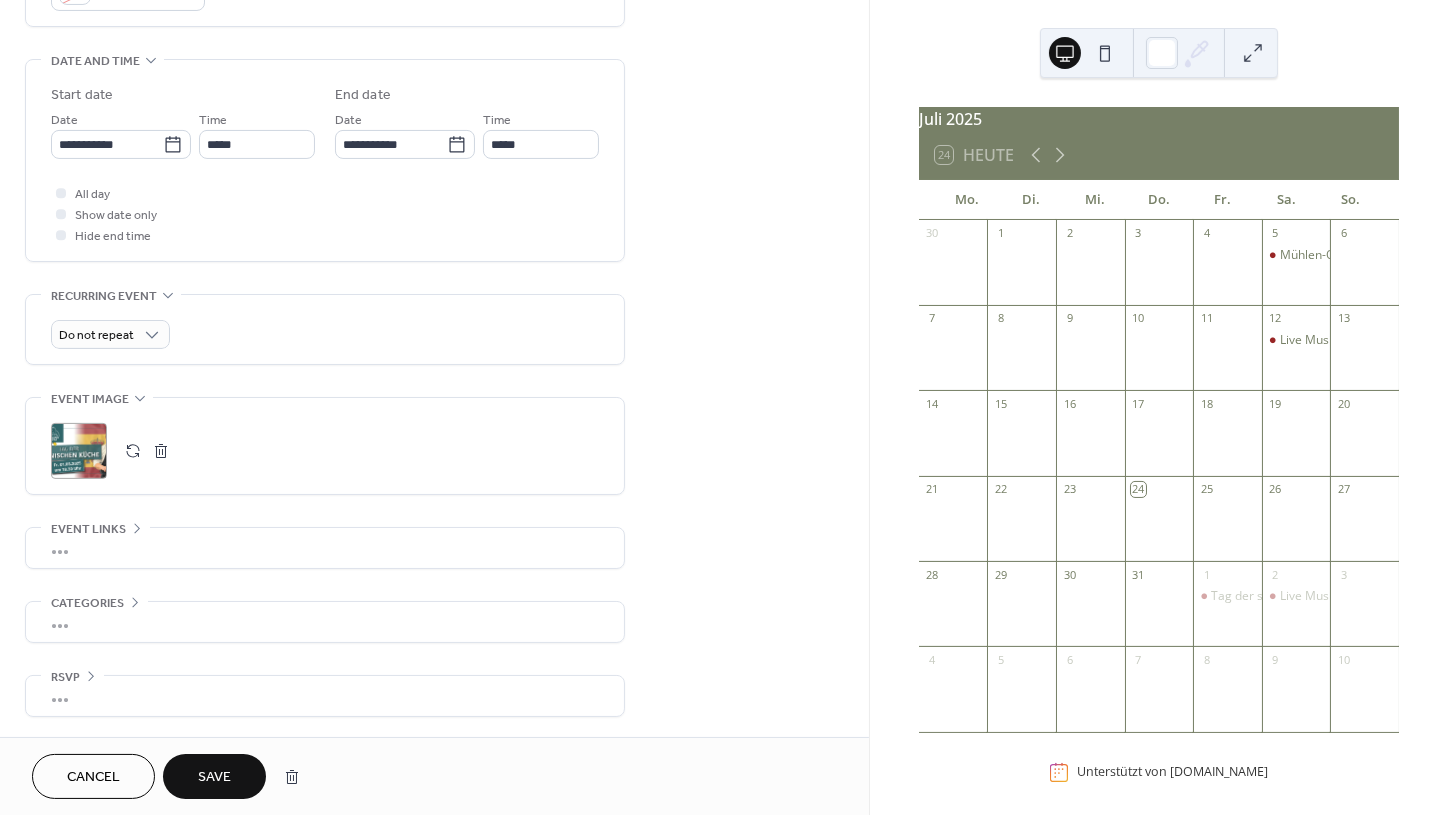 click on "Save" at bounding box center (214, 778) 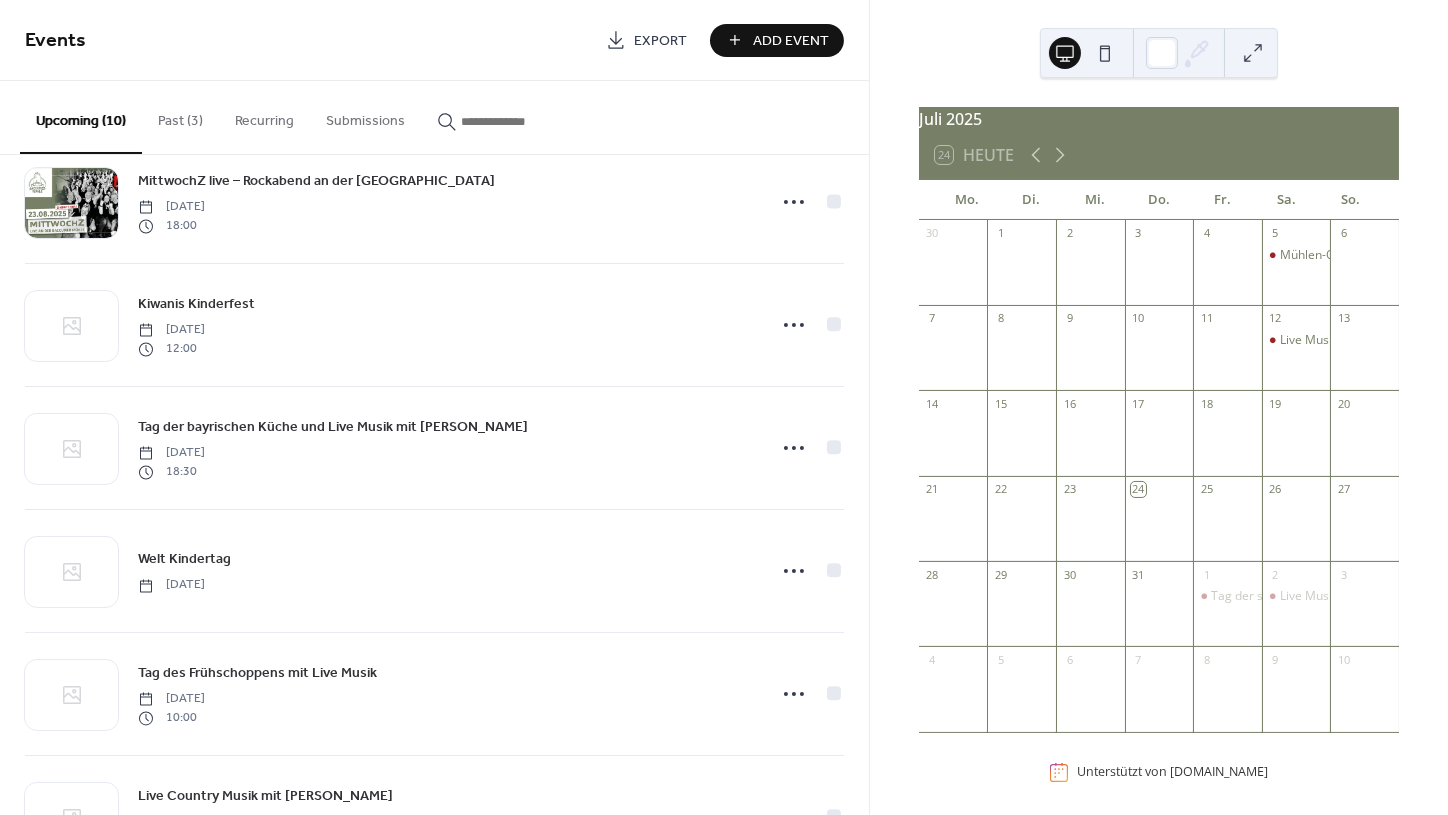 scroll, scrollTop: 292, scrollLeft: 0, axis: vertical 